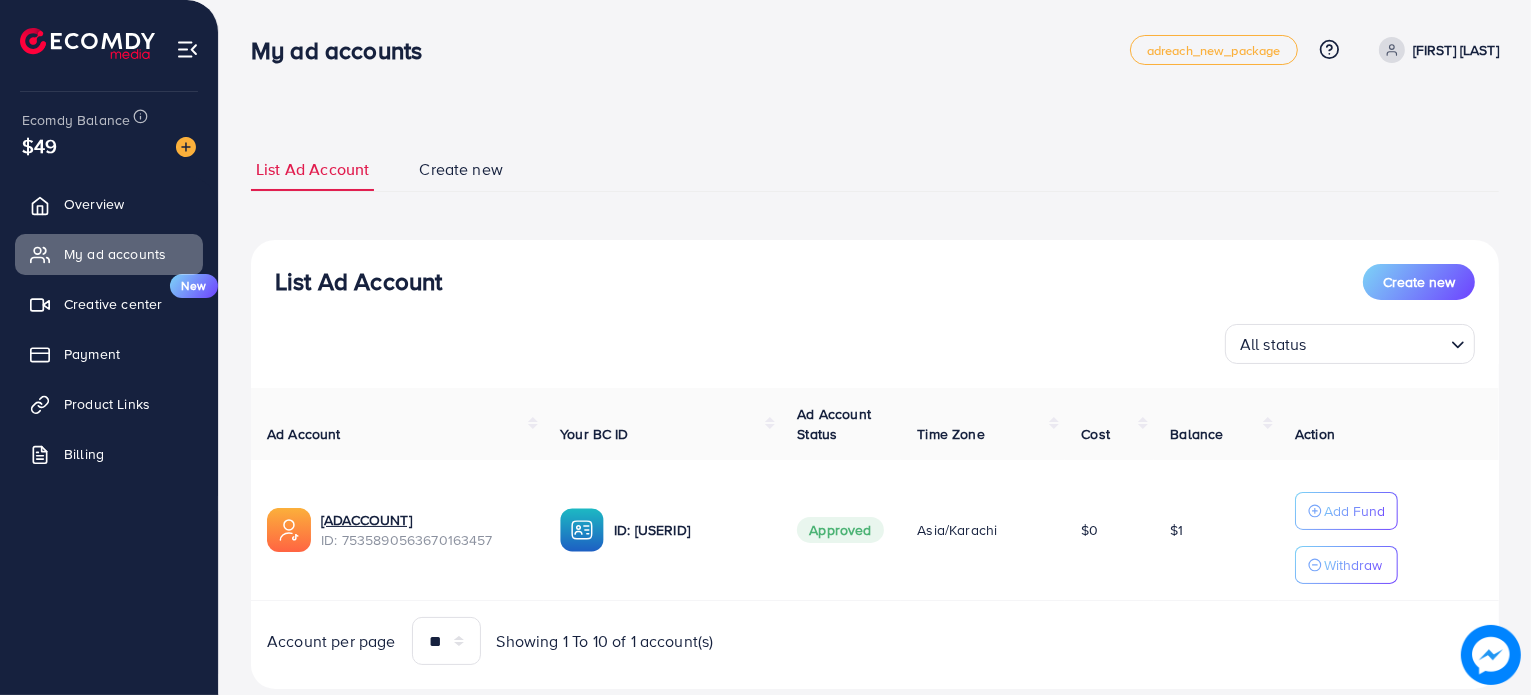 scroll, scrollTop: 48, scrollLeft: 0, axis: vertical 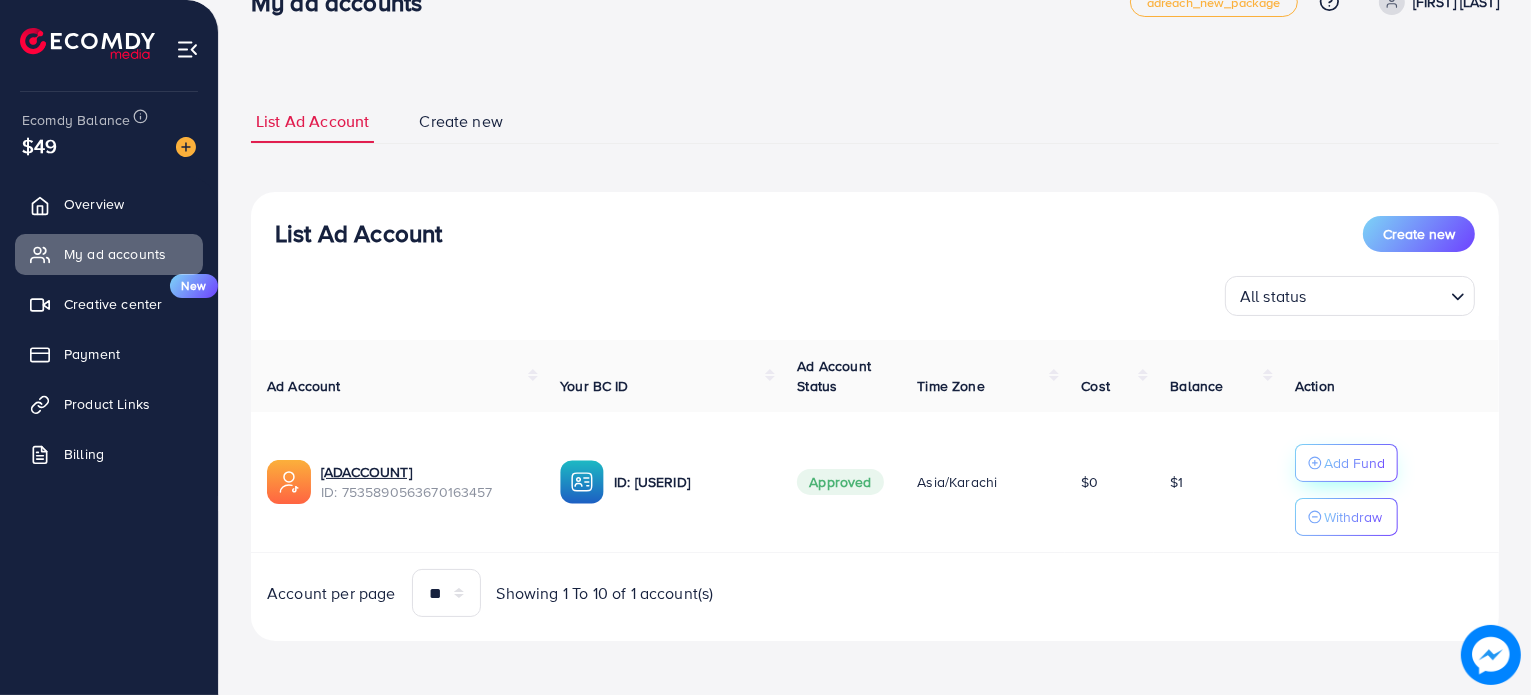 click on "Add Fund" at bounding box center (1354, 463) 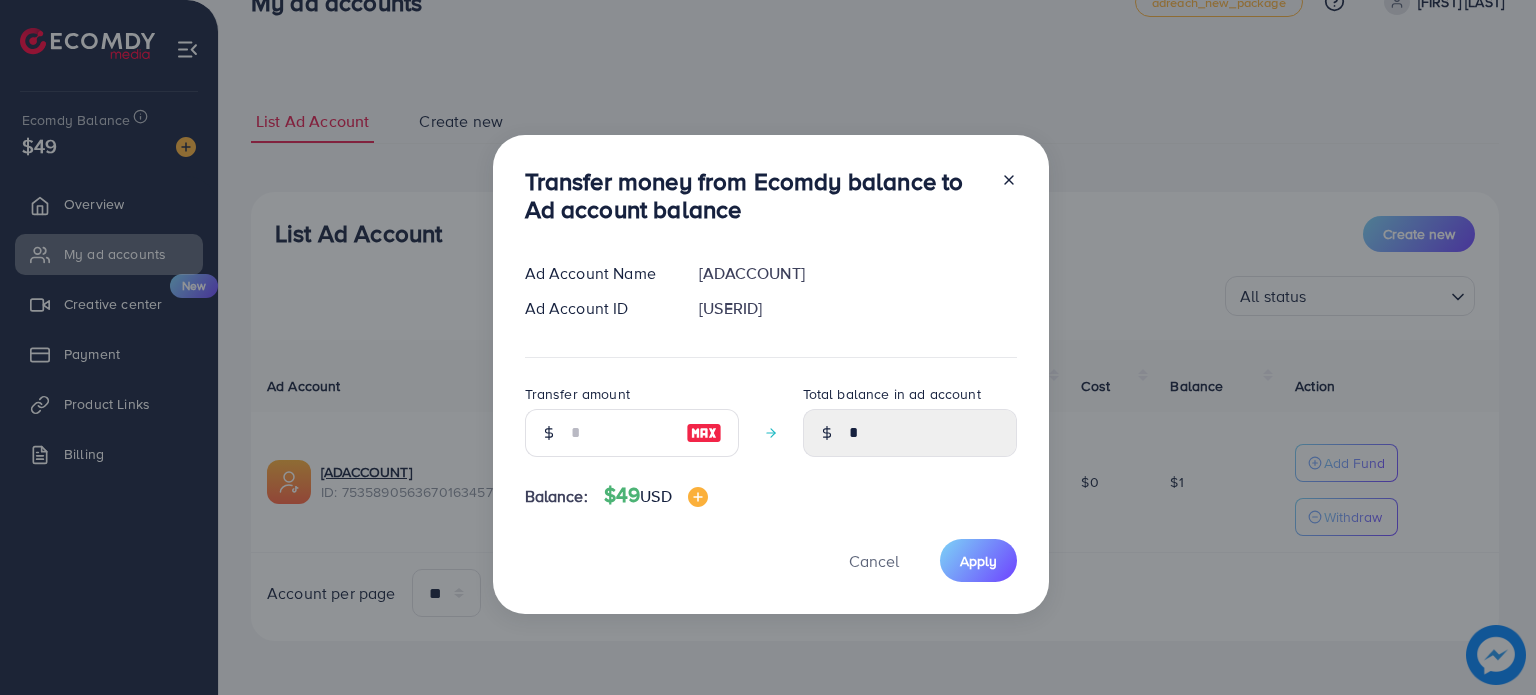 click 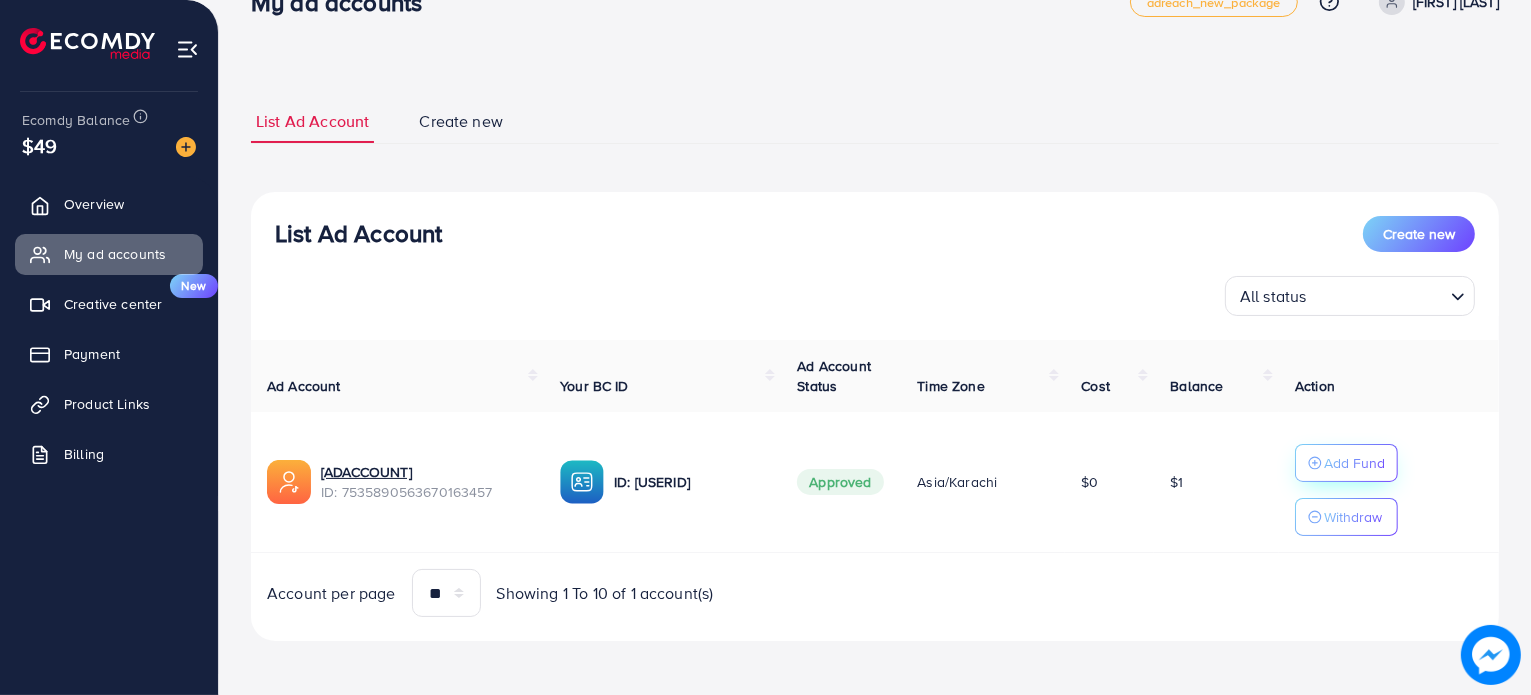 click on "Add Fund" at bounding box center (1354, 463) 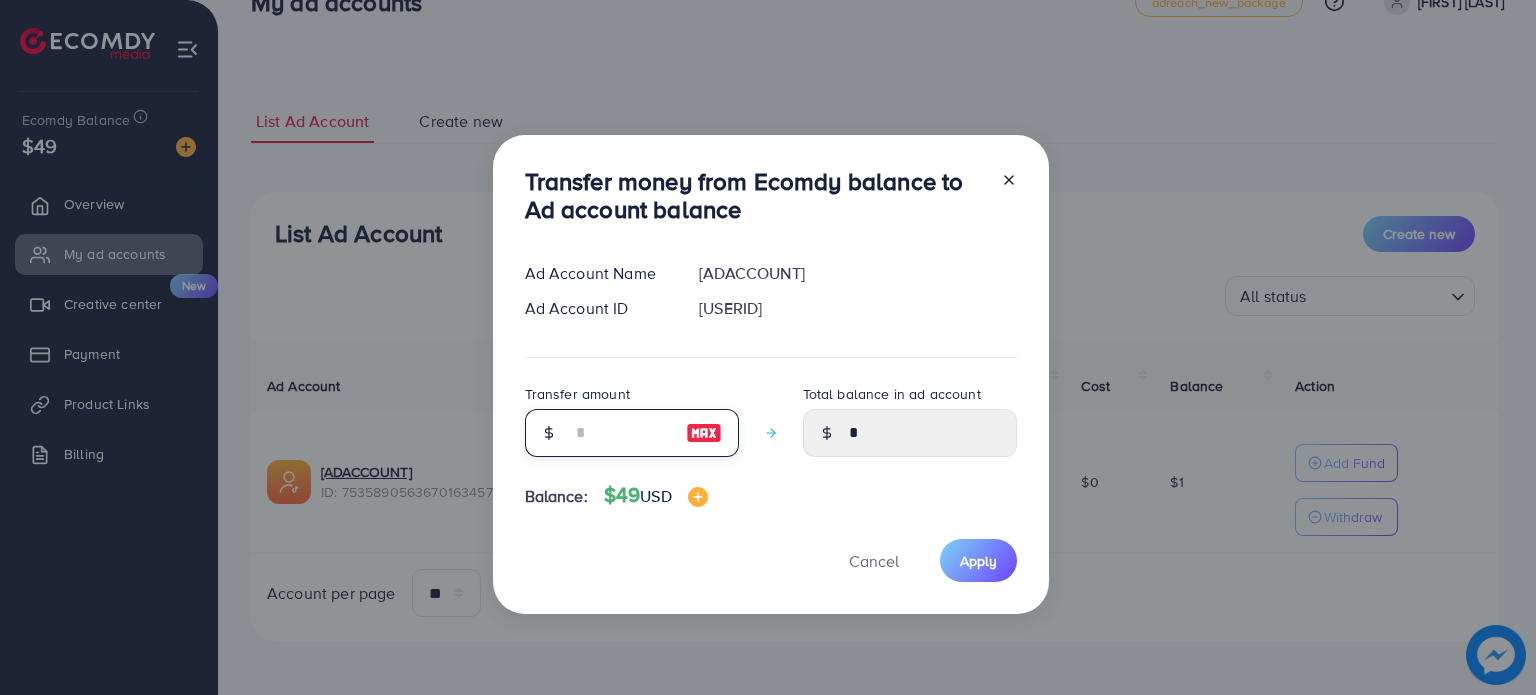 click at bounding box center (621, 433) 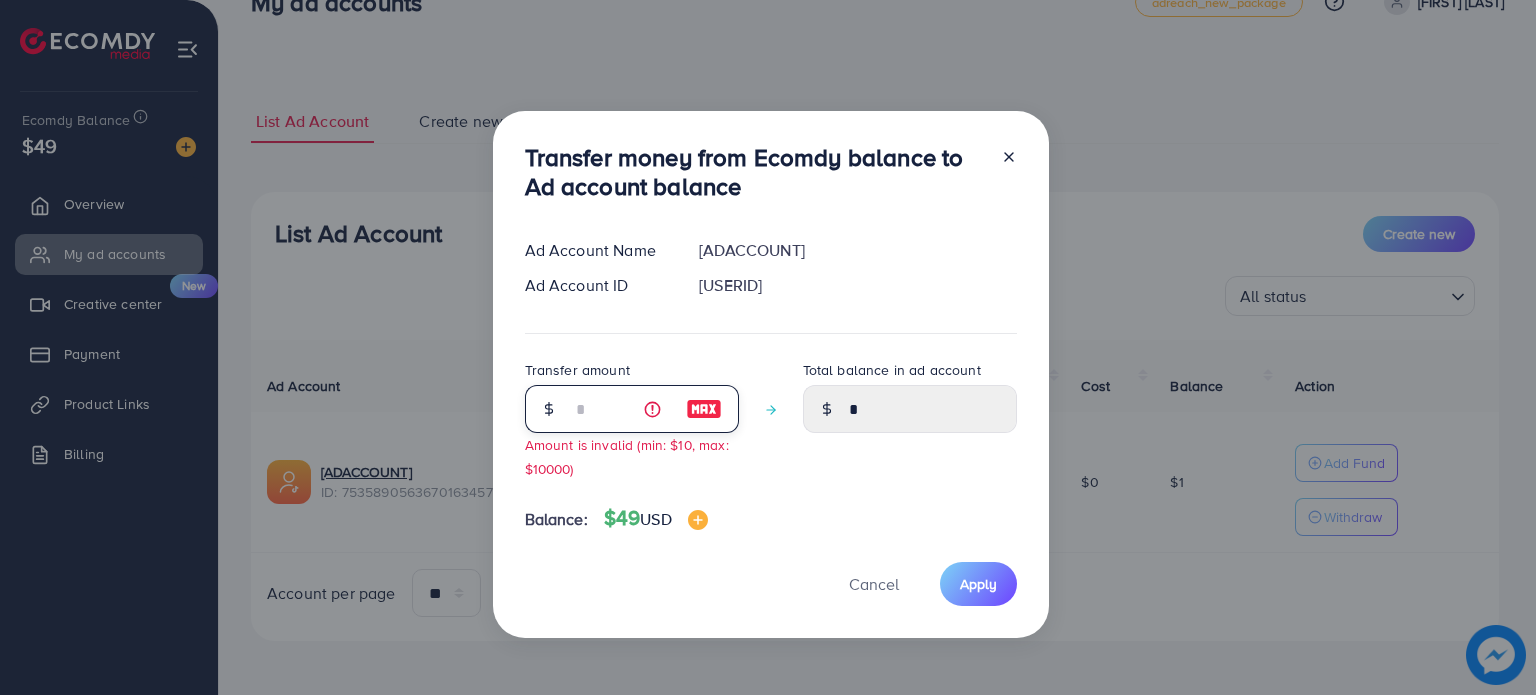 type on "****" 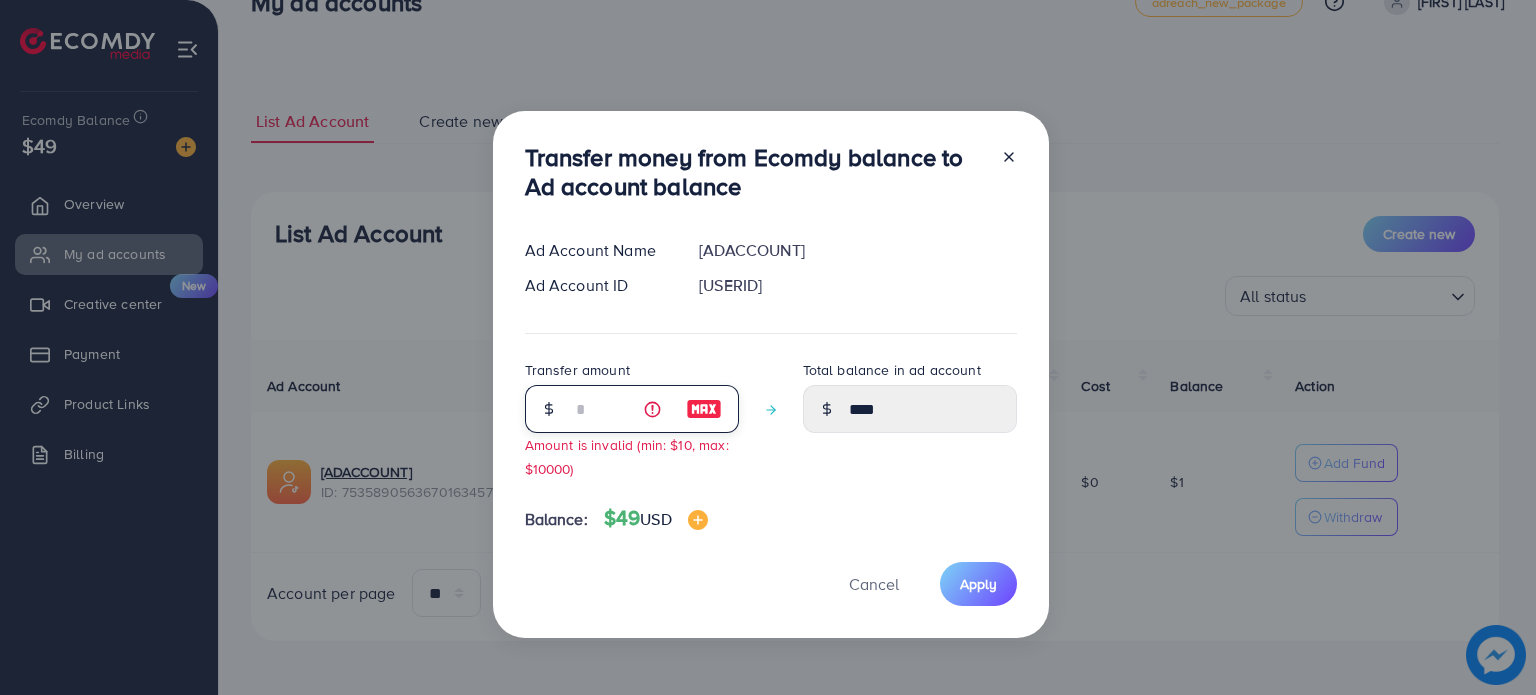 type on "**" 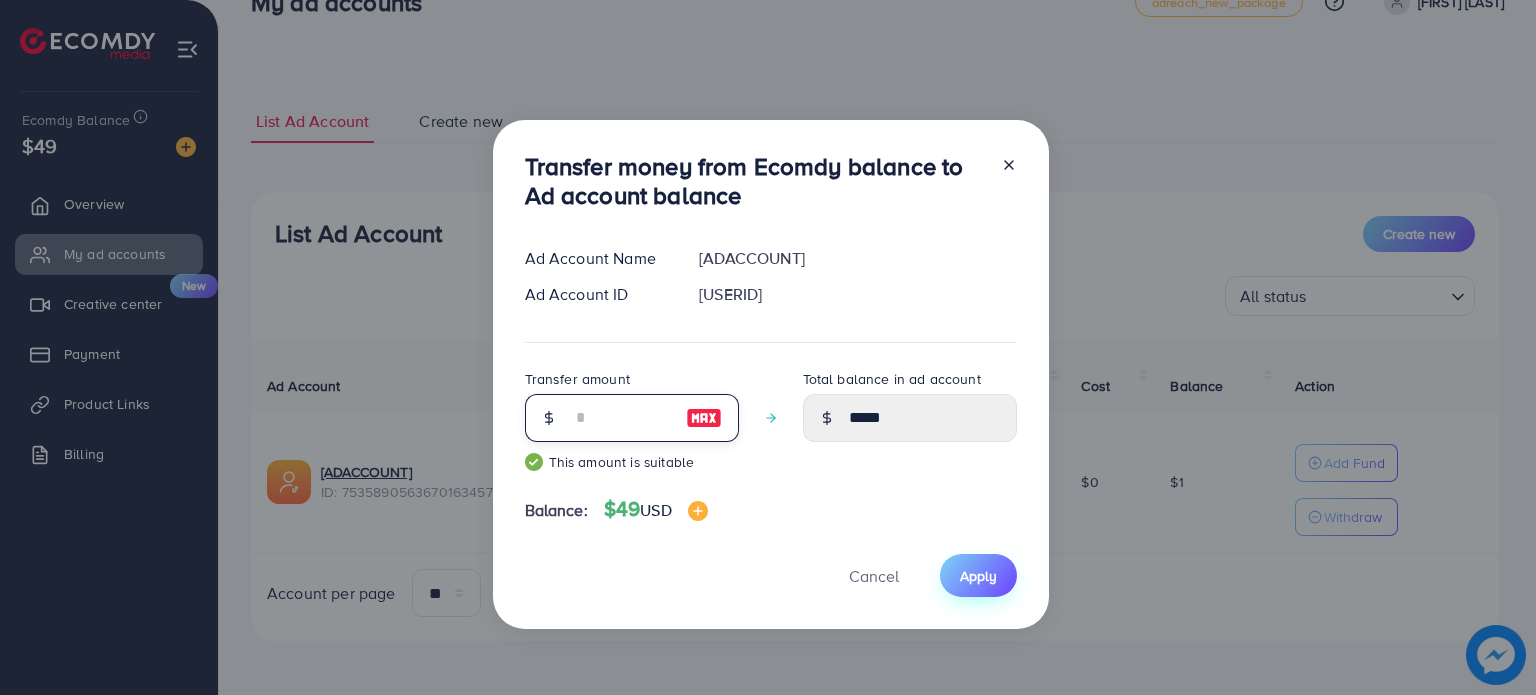 type on "**" 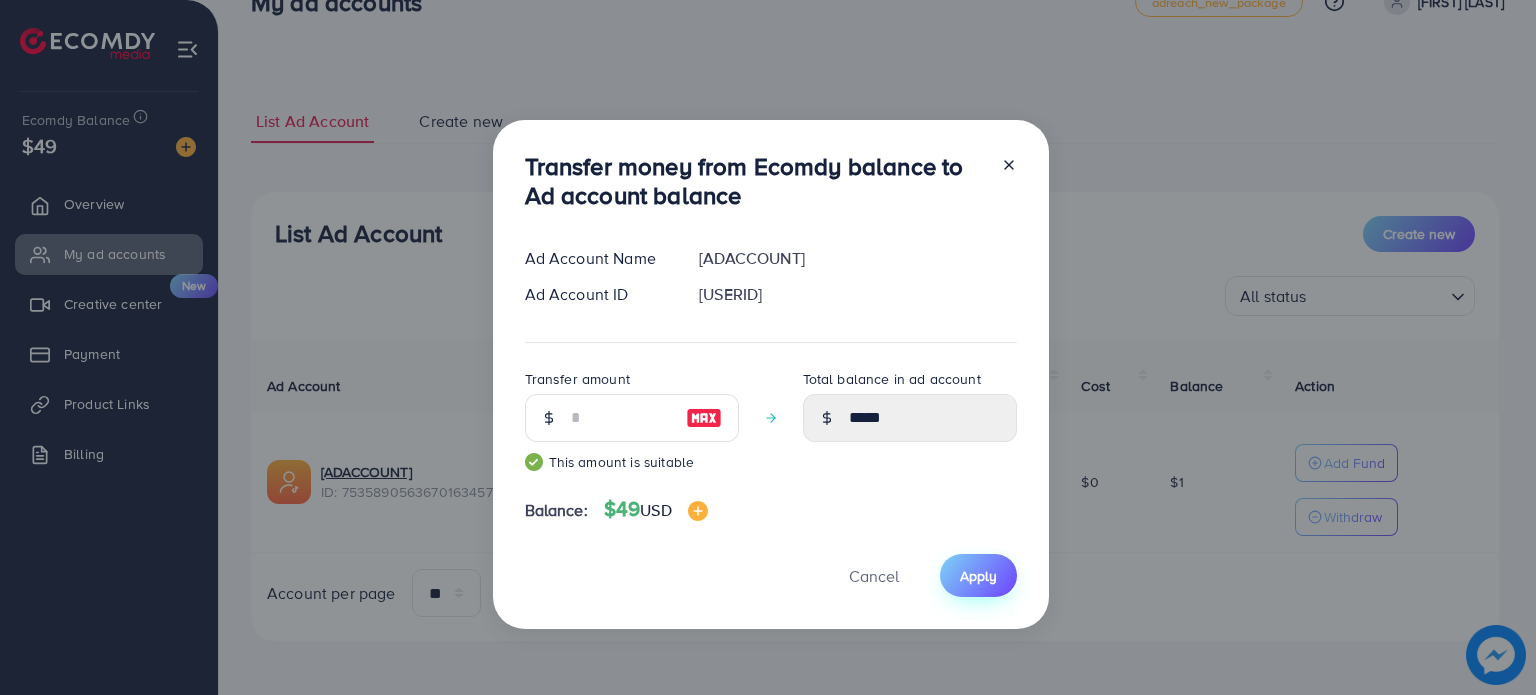 click on "Apply" at bounding box center [978, 576] 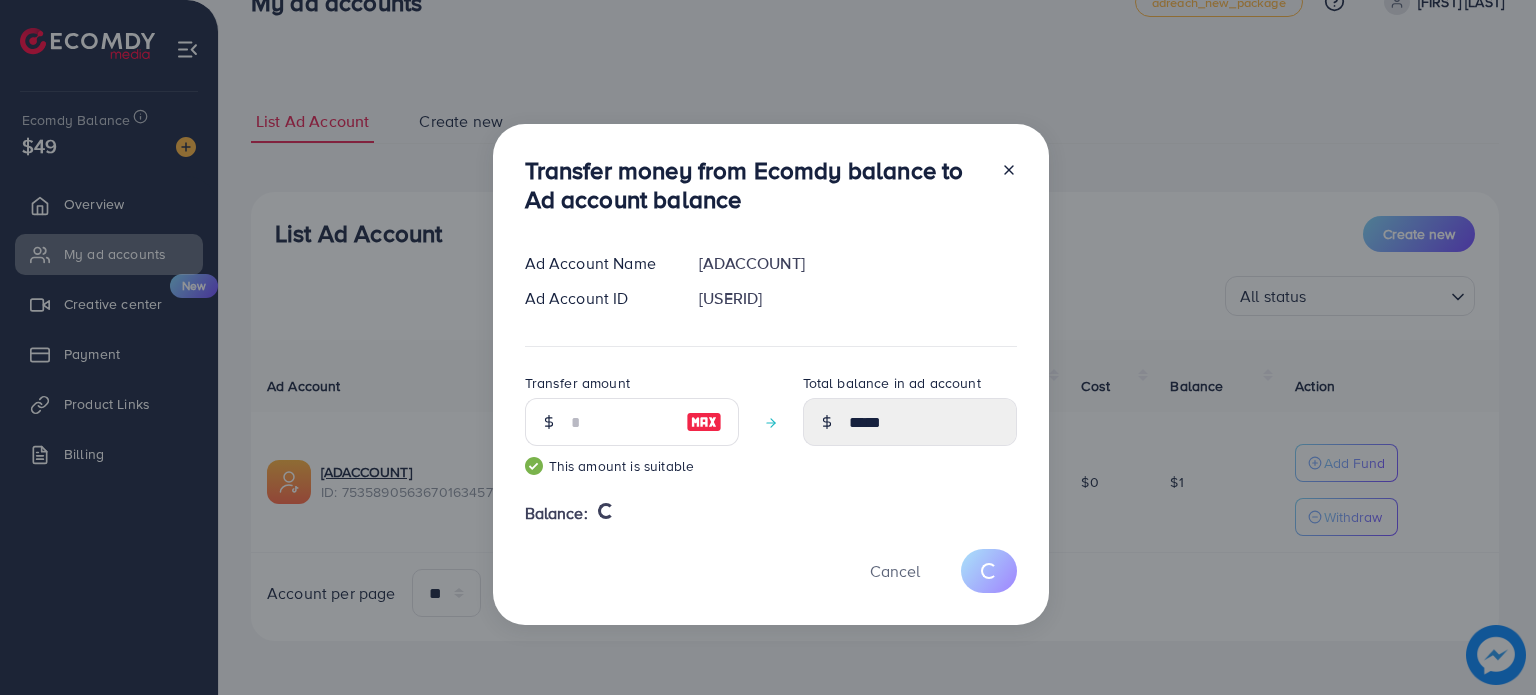 type 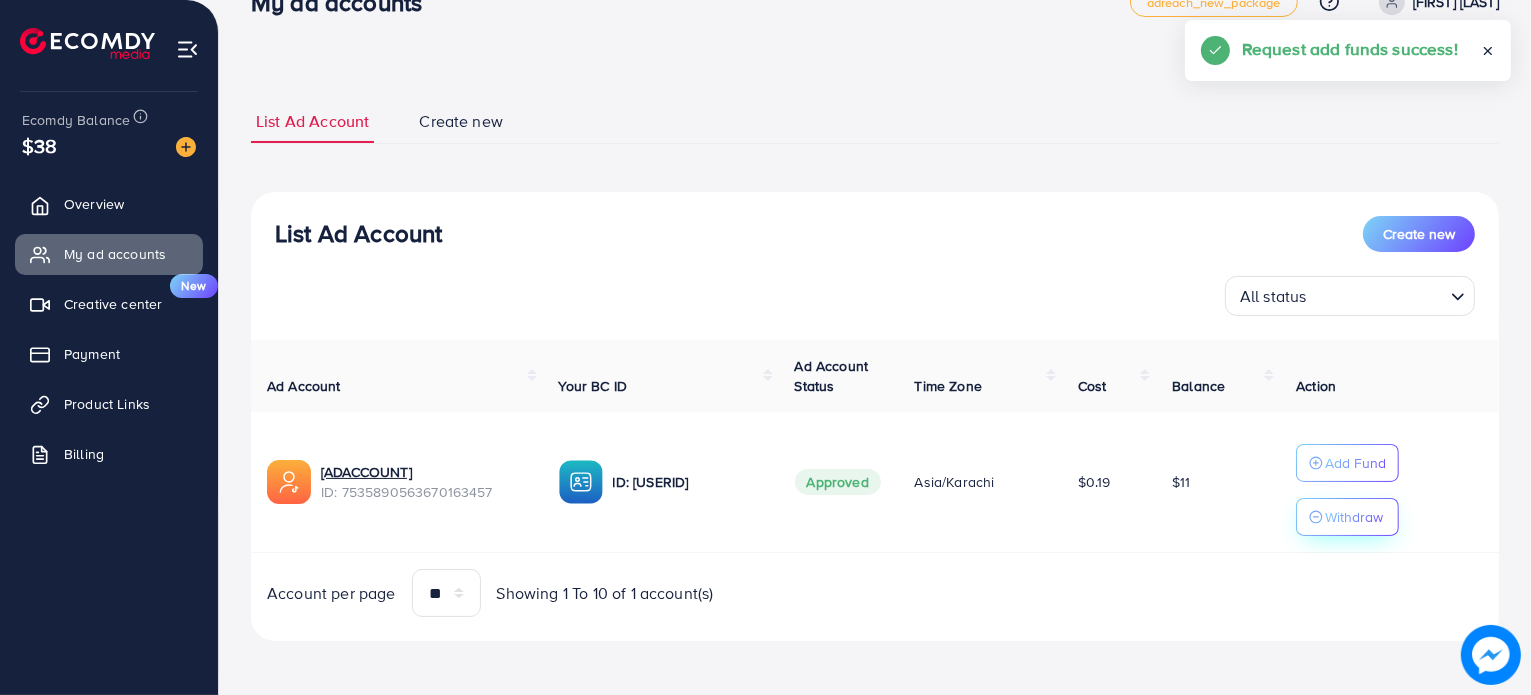 click on "Withdraw" at bounding box center (1354, 517) 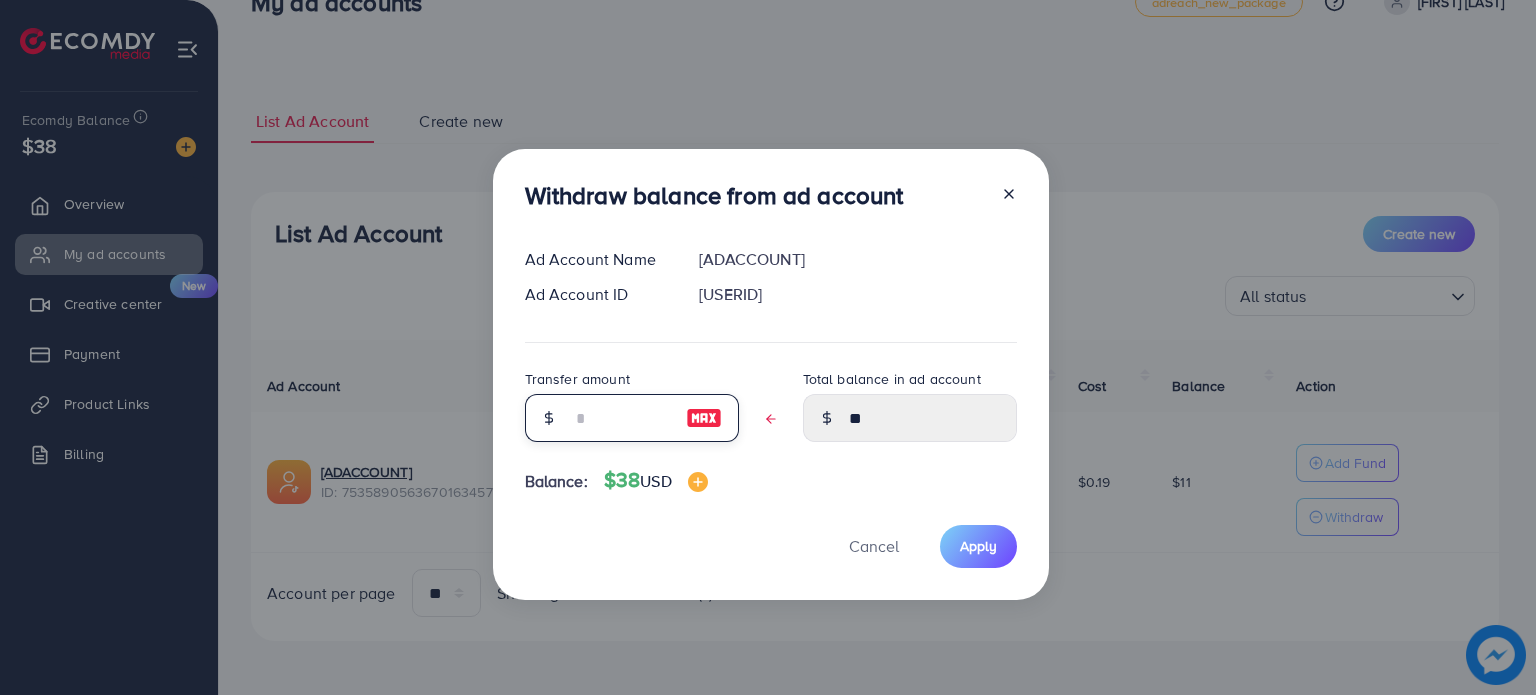click at bounding box center [621, 418] 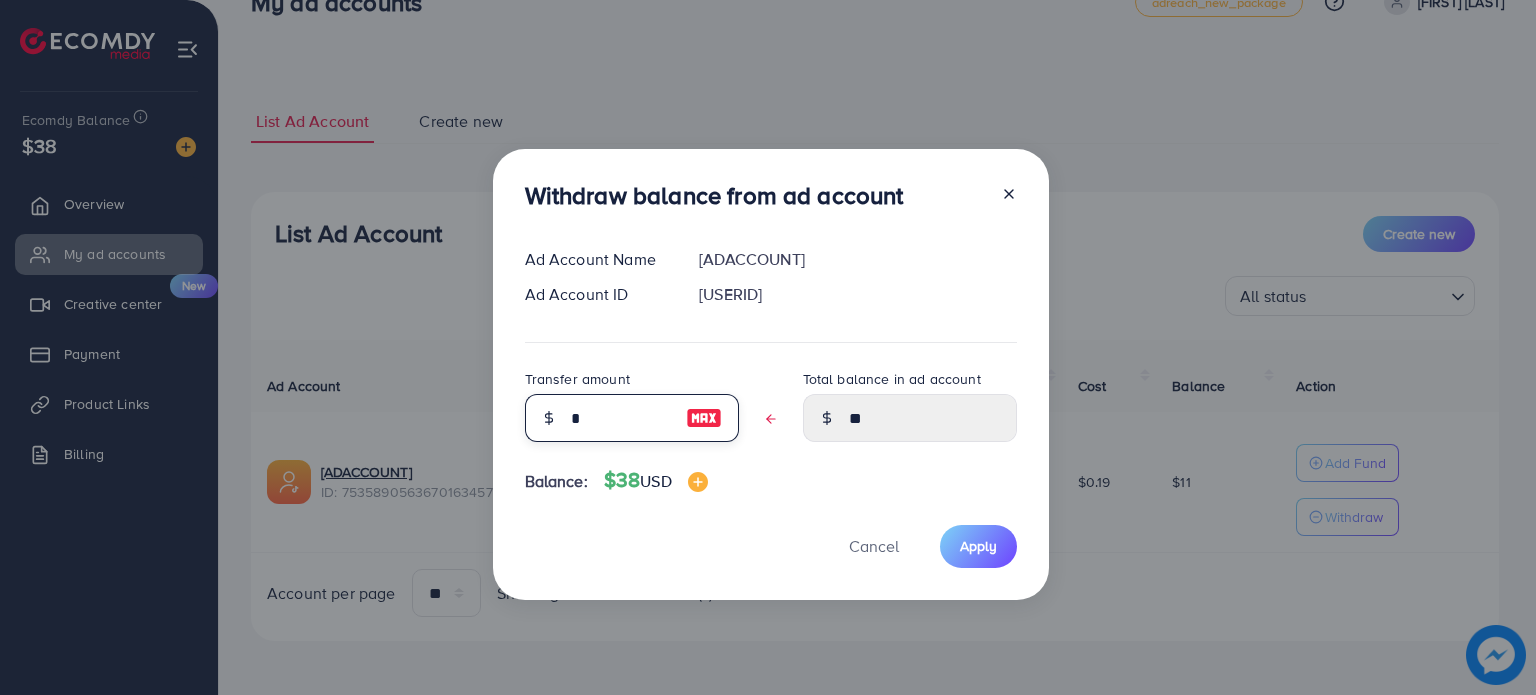type on "*****" 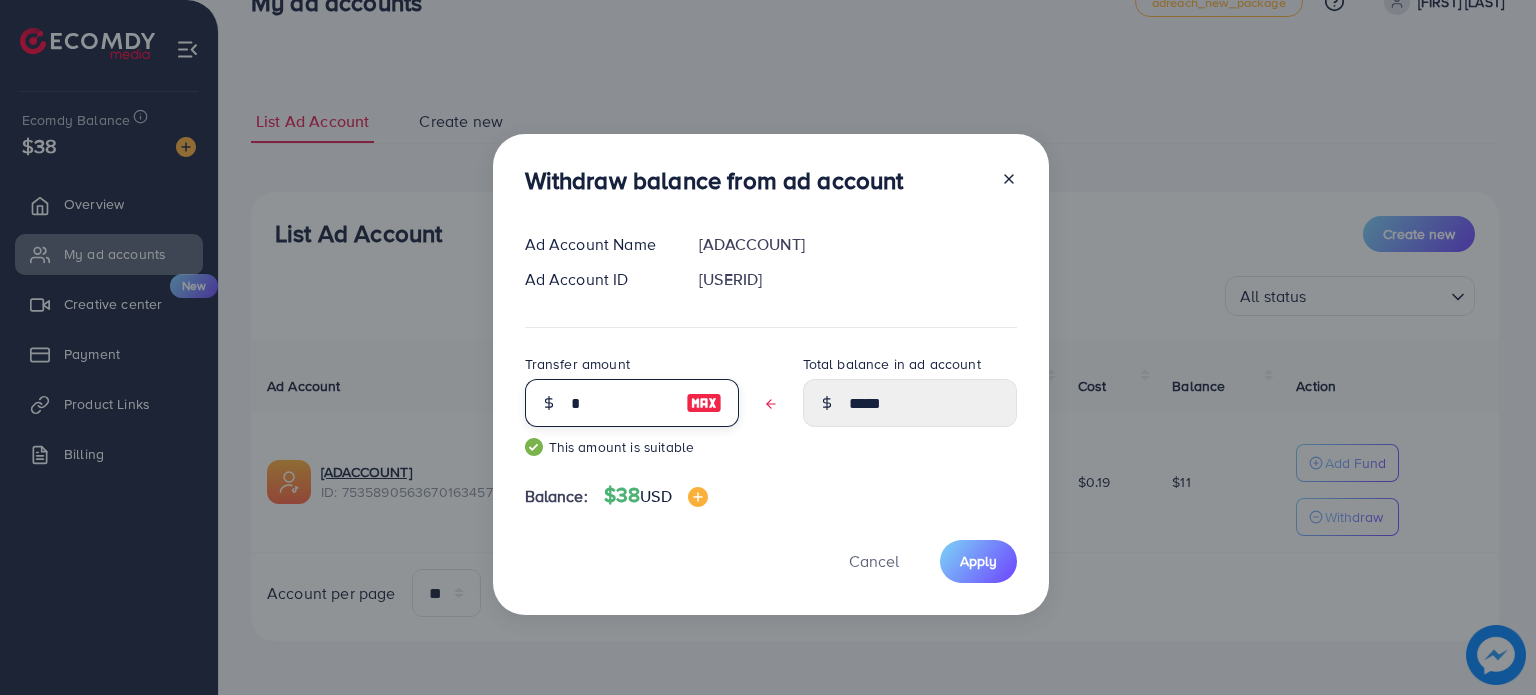 type on "**" 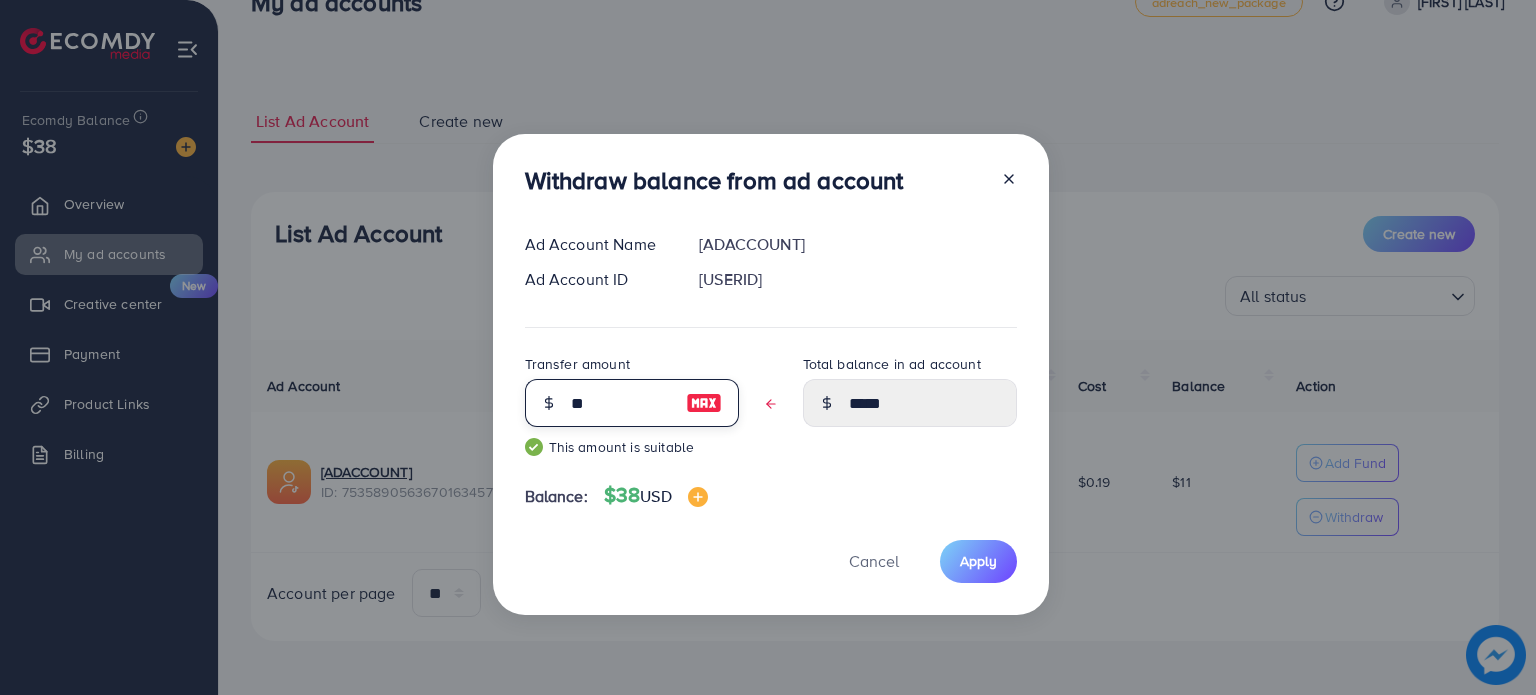 type on "****" 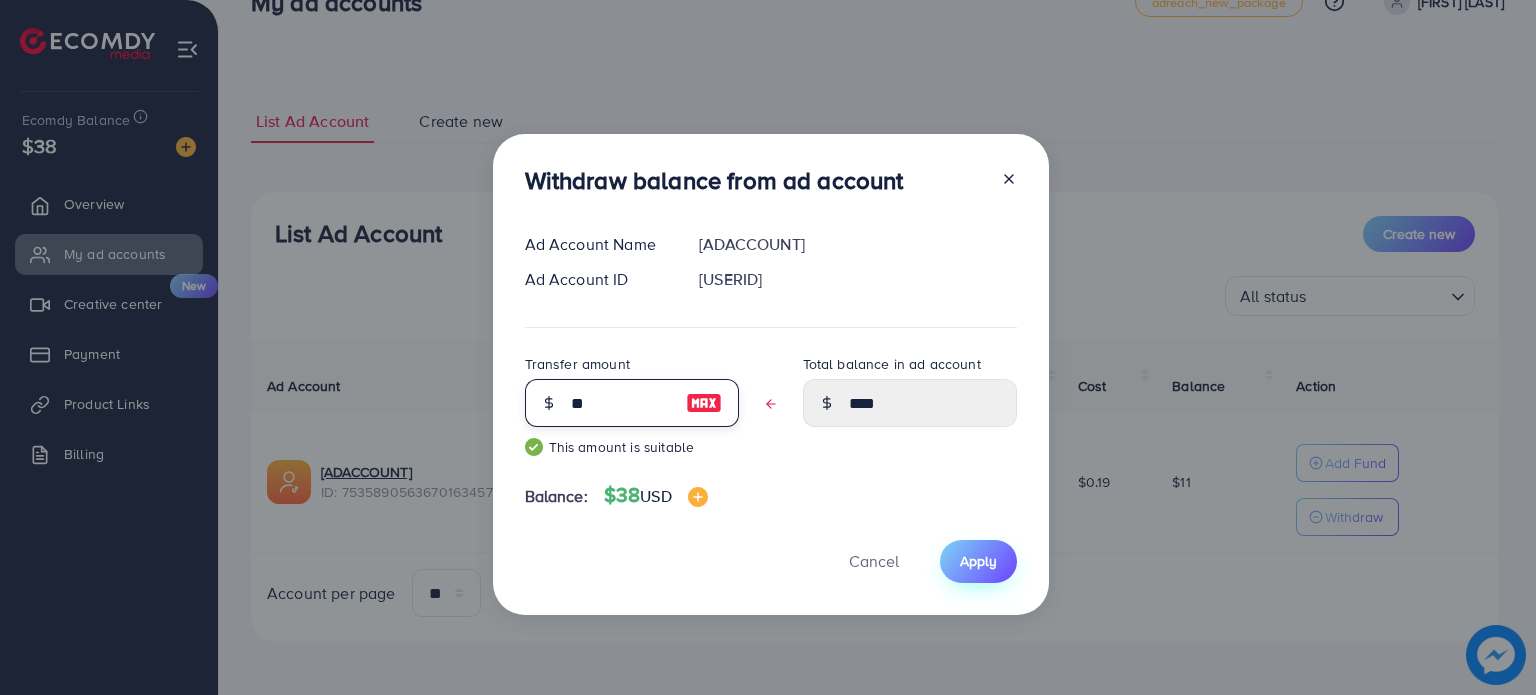 type on "**" 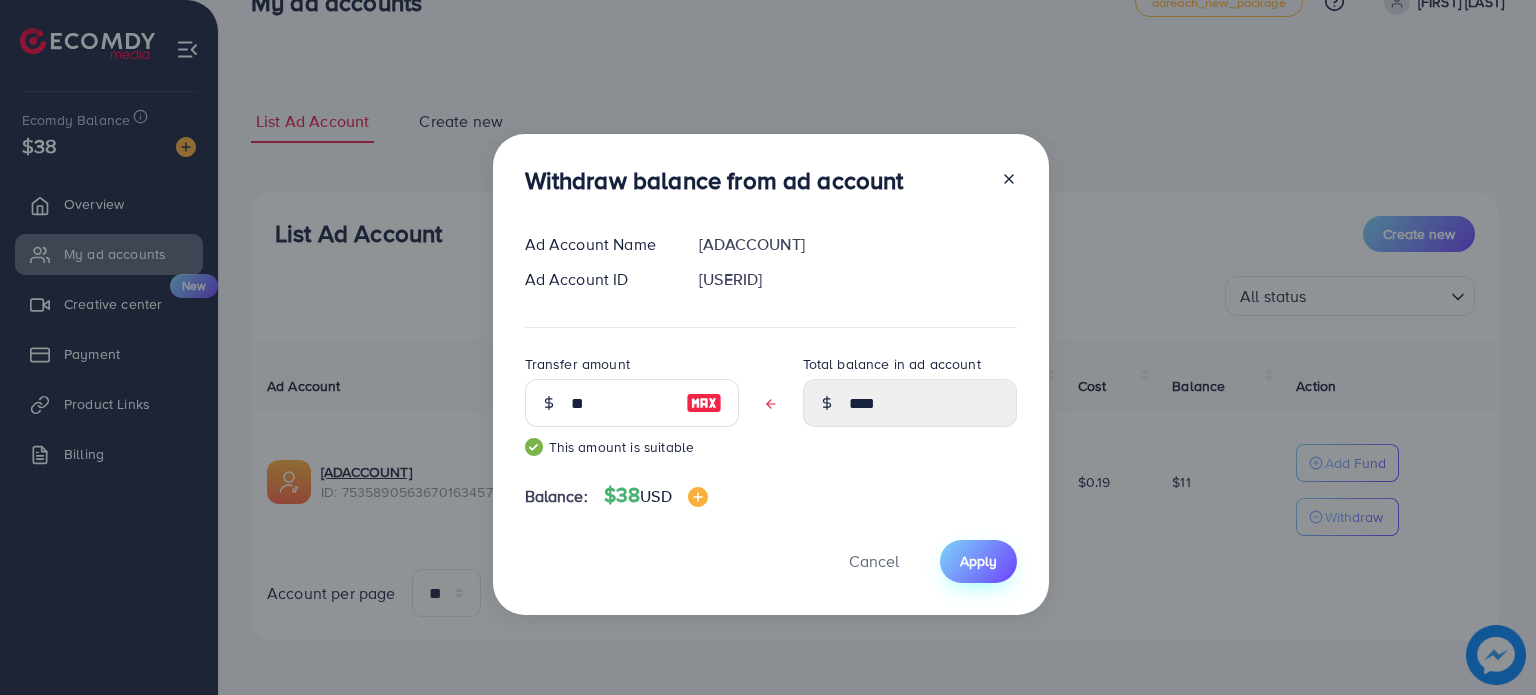 click on "Apply" at bounding box center [978, 561] 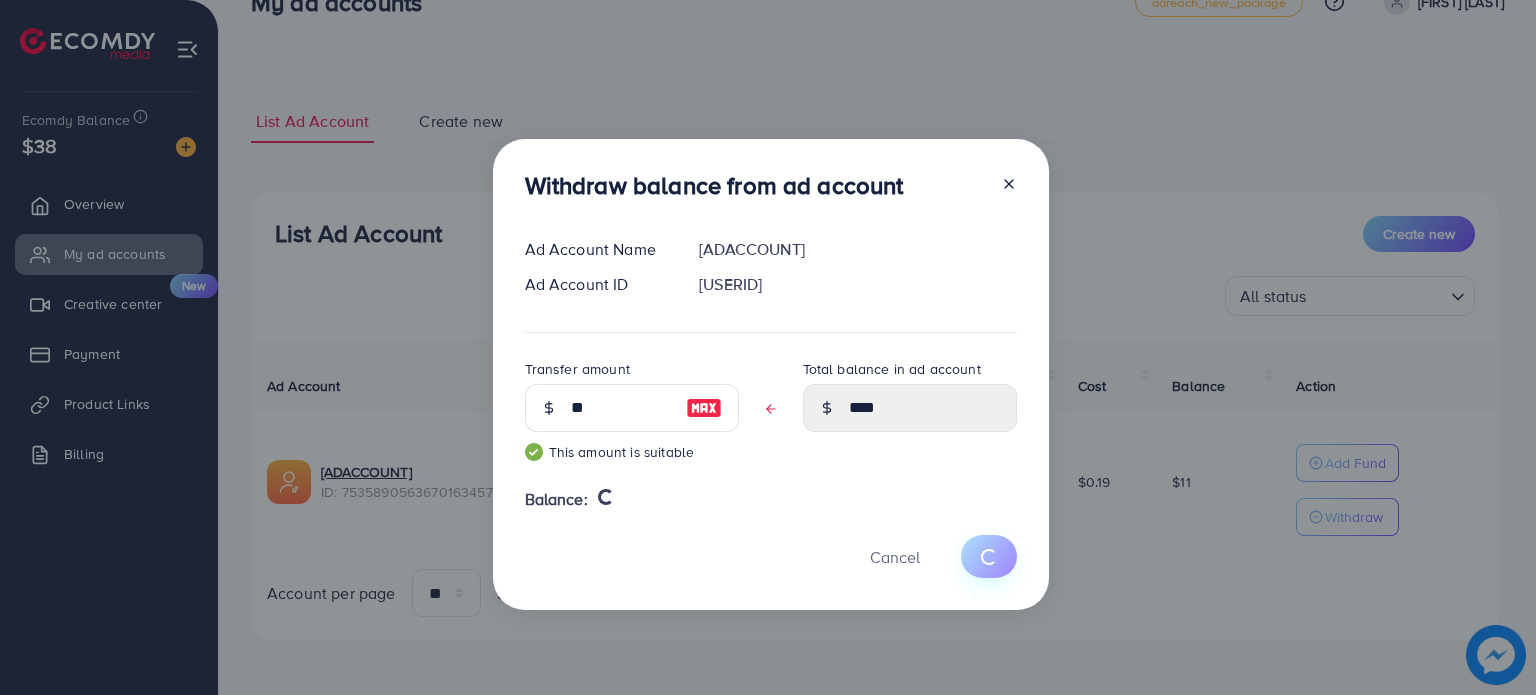 type 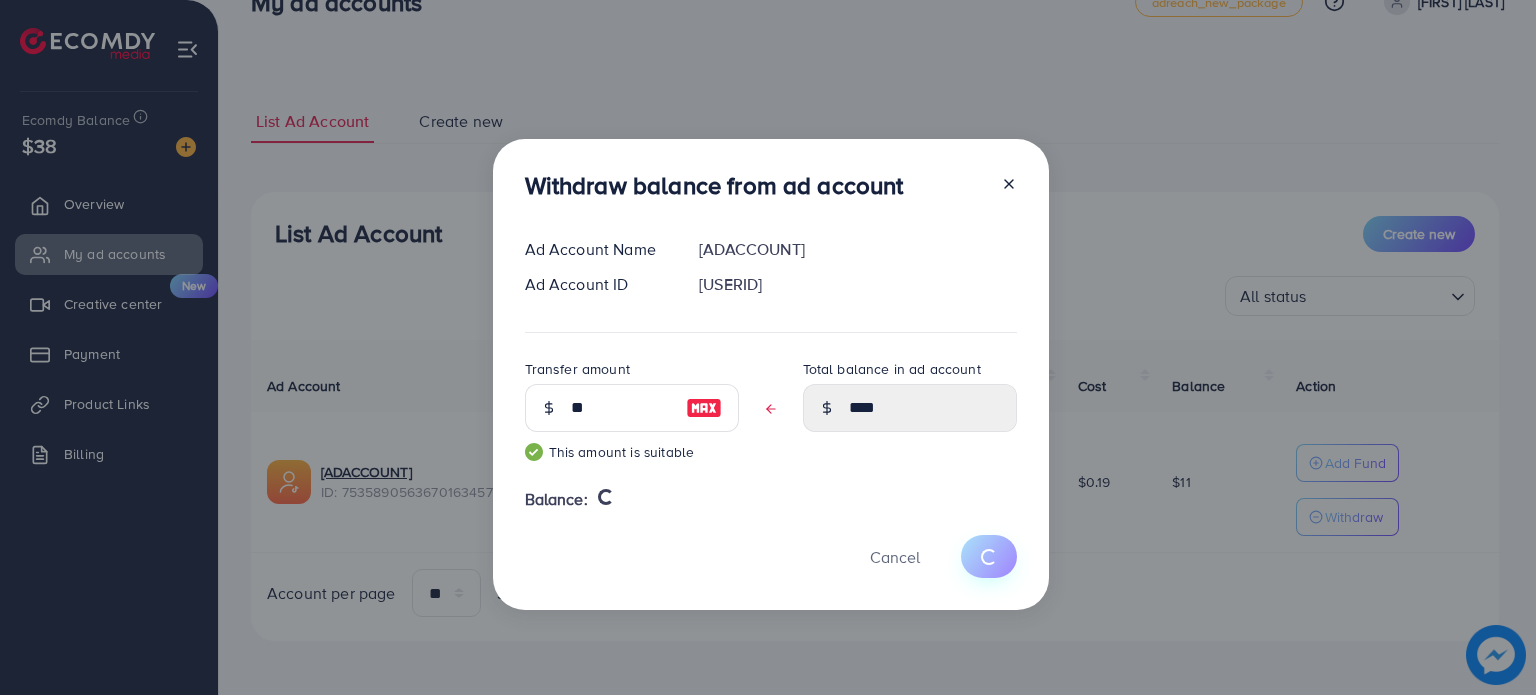type on "**" 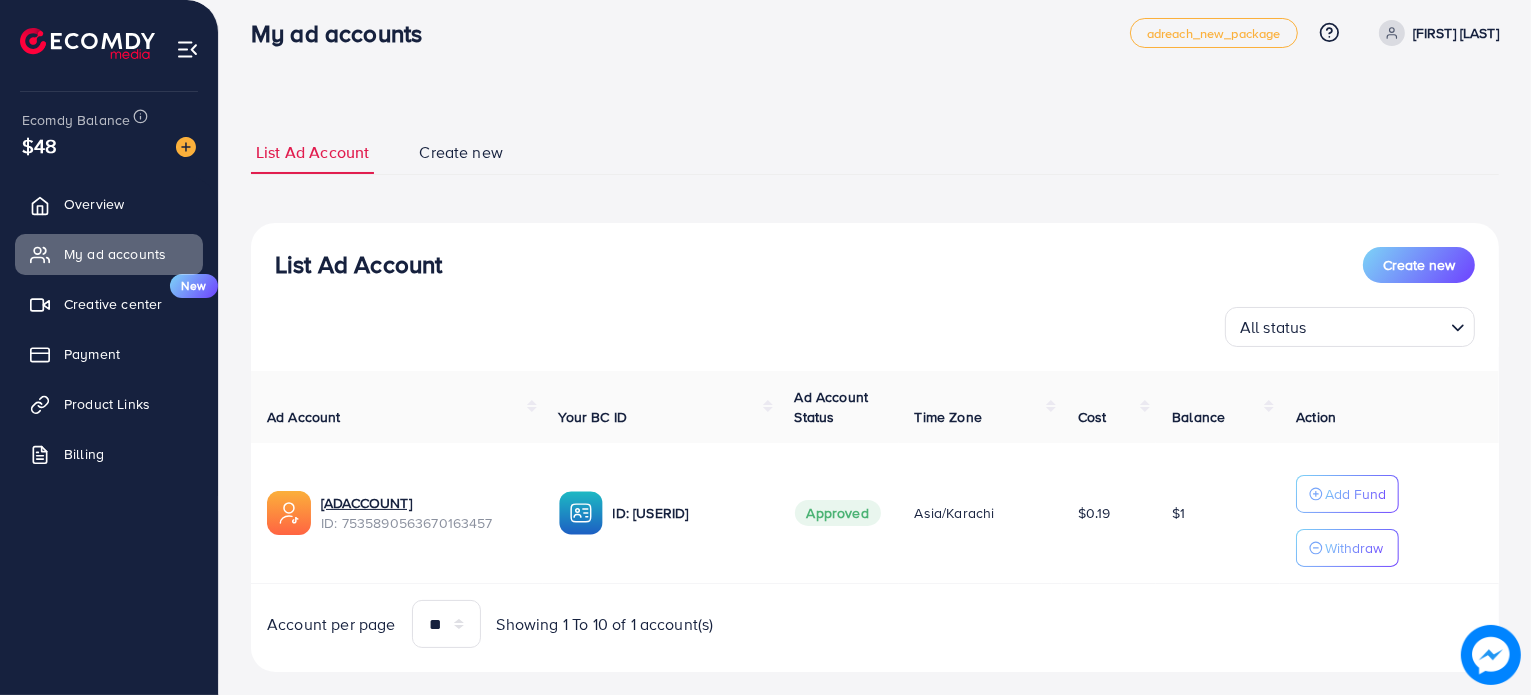 scroll, scrollTop: 0, scrollLeft: 0, axis: both 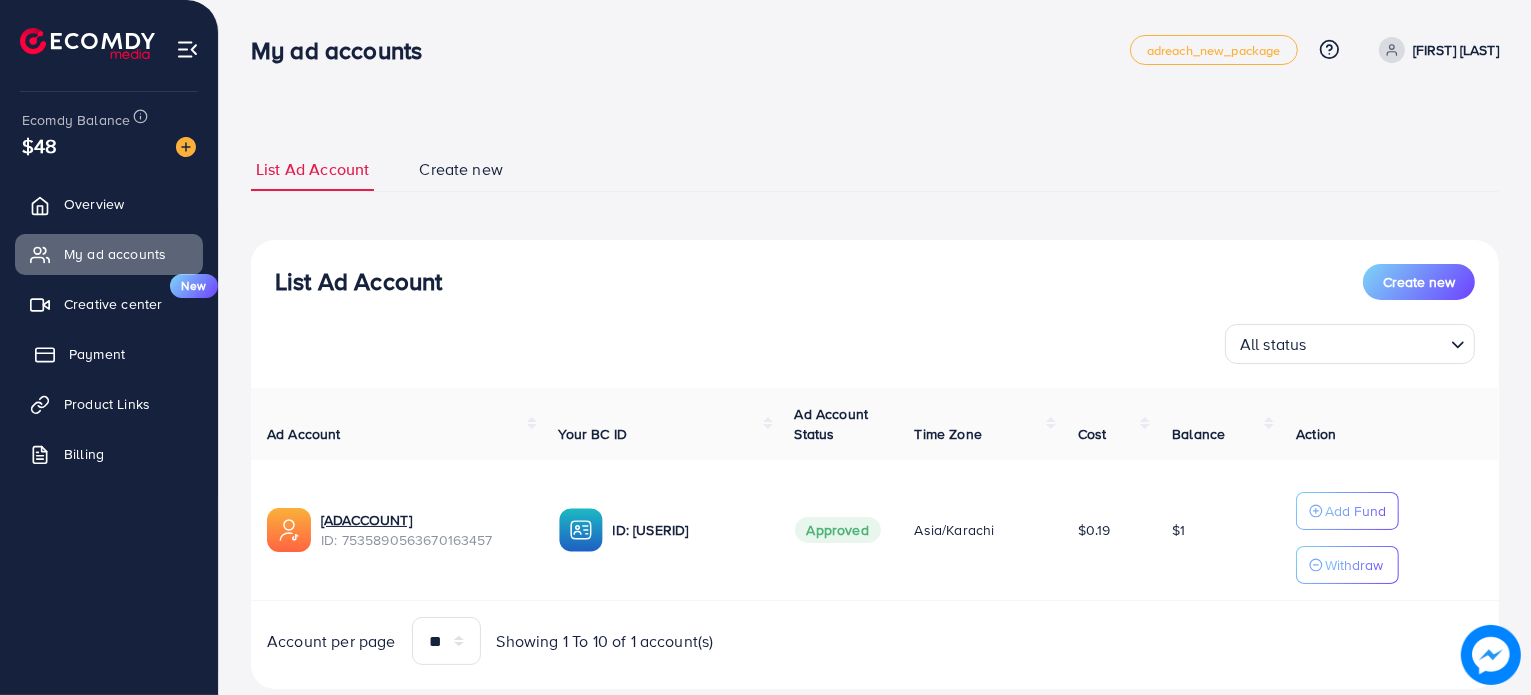 drag, startPoint x: 94, startPoint y: 391, endPoint x: 152, endPoint y: 361, distance: 65.29931 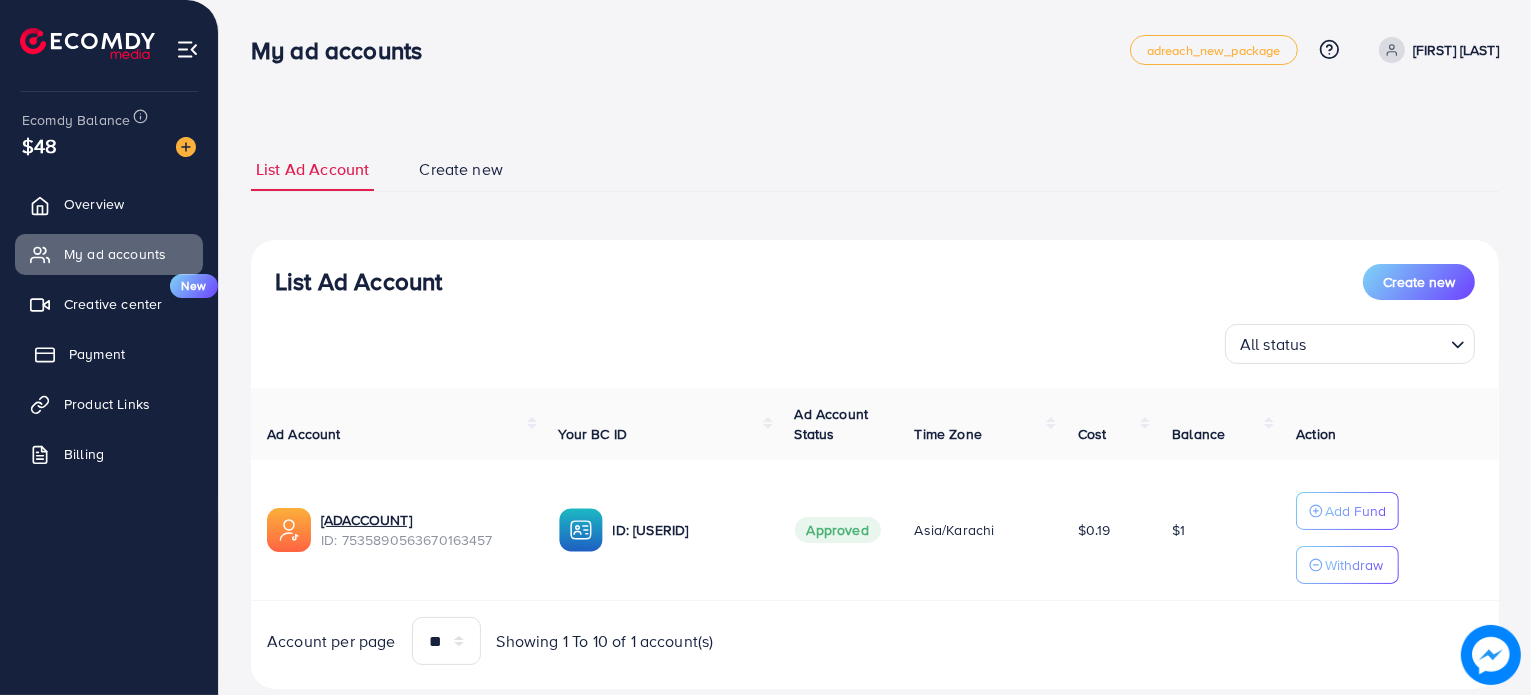 click on "Product Links" at bounding box center [109, 404] 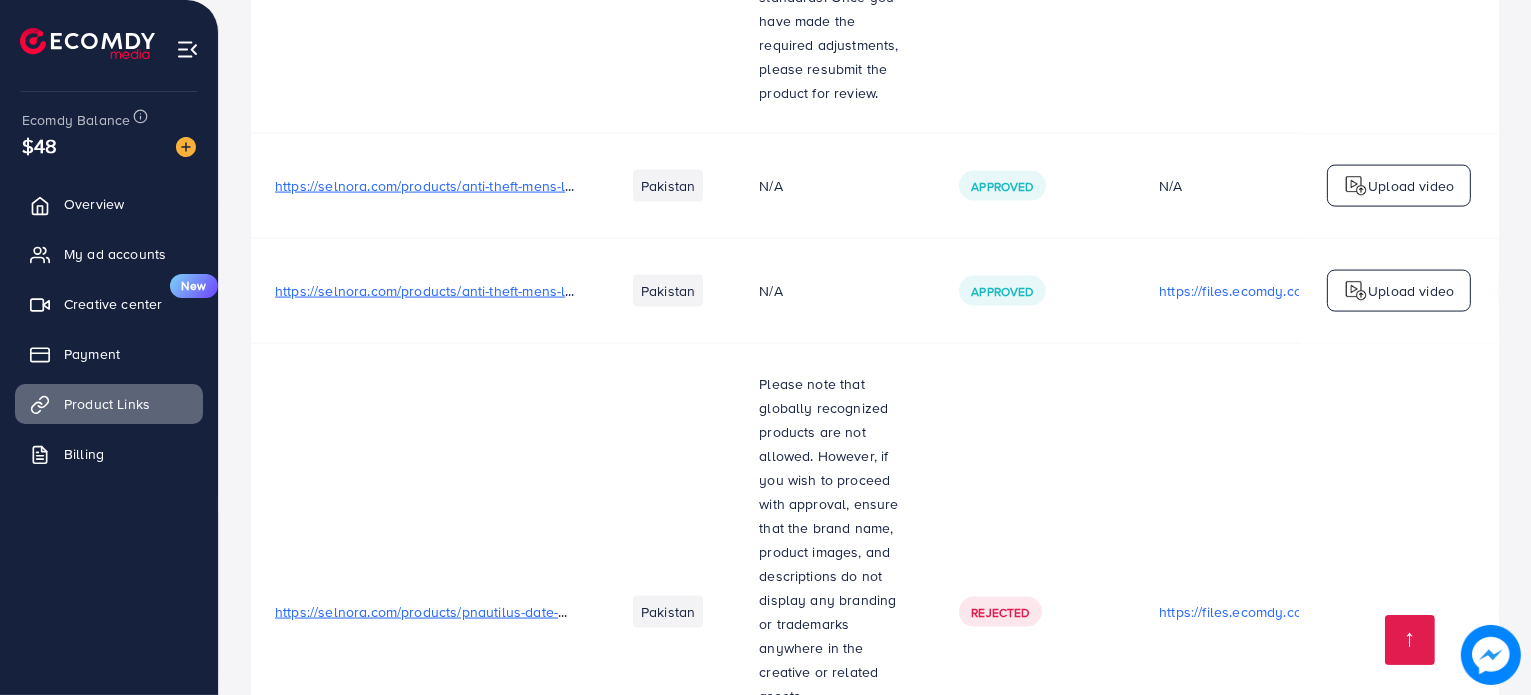 scroll, scrollTop: 3184, scrollLeft: 0, axis: vertical 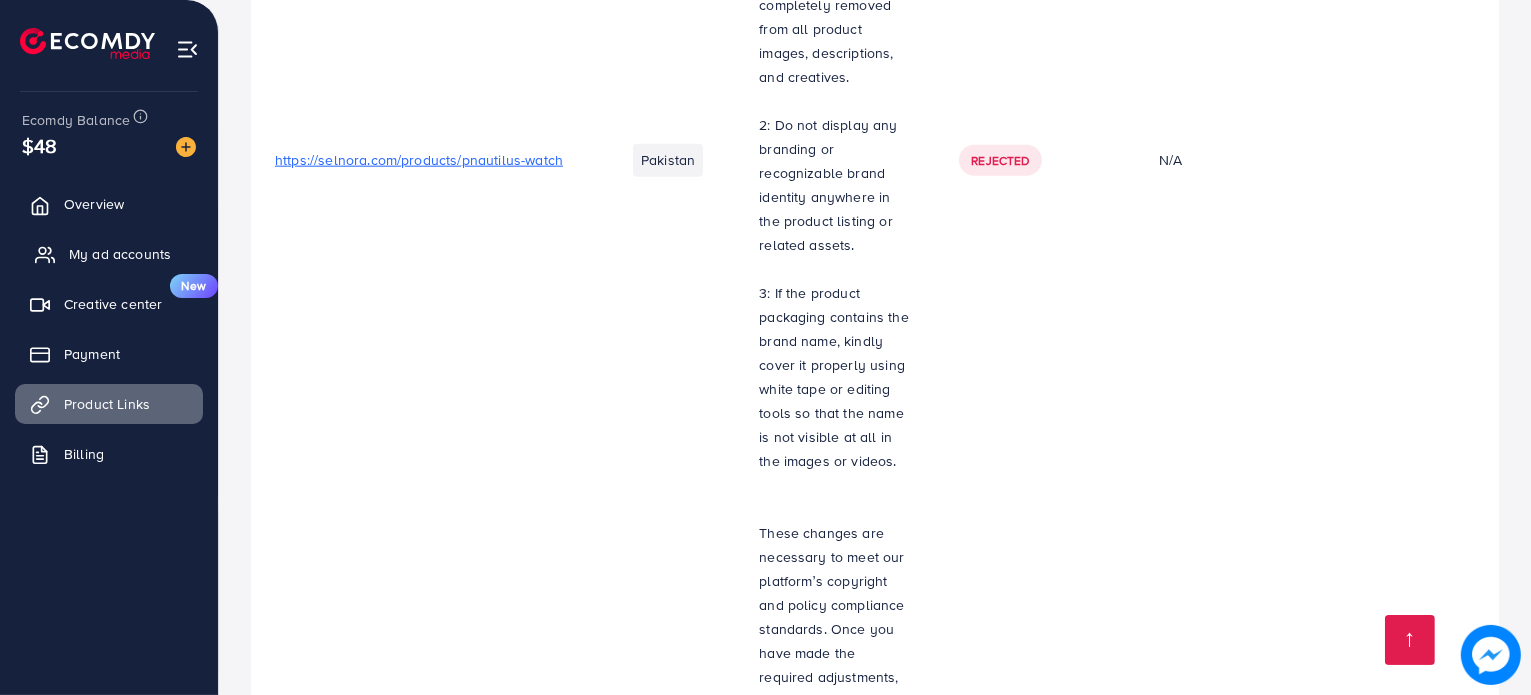 click on "My ad accounts" at bounding box center (120, 254) 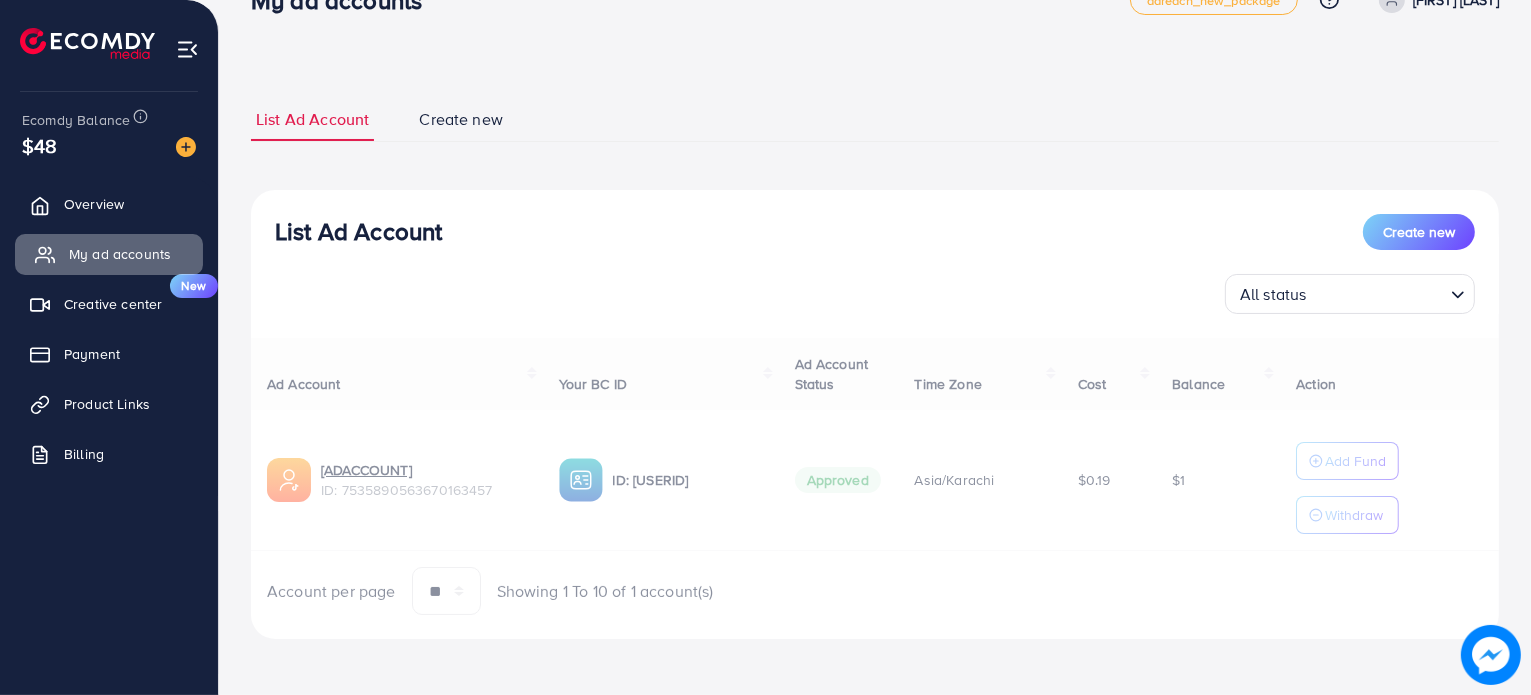 scroll, scrollTop: 0, scrollLeft: 0, axis: both 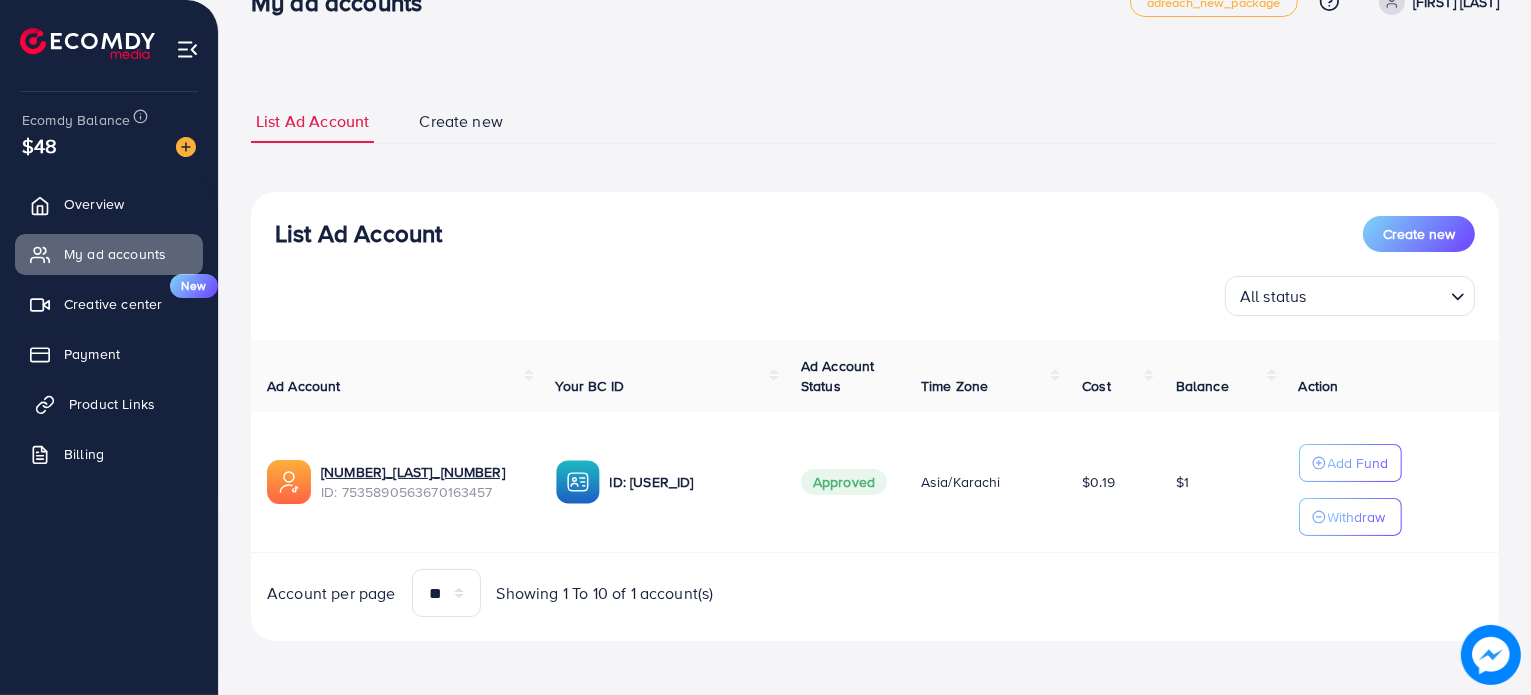 click on "Product Links" at bounding box center (112, 404) 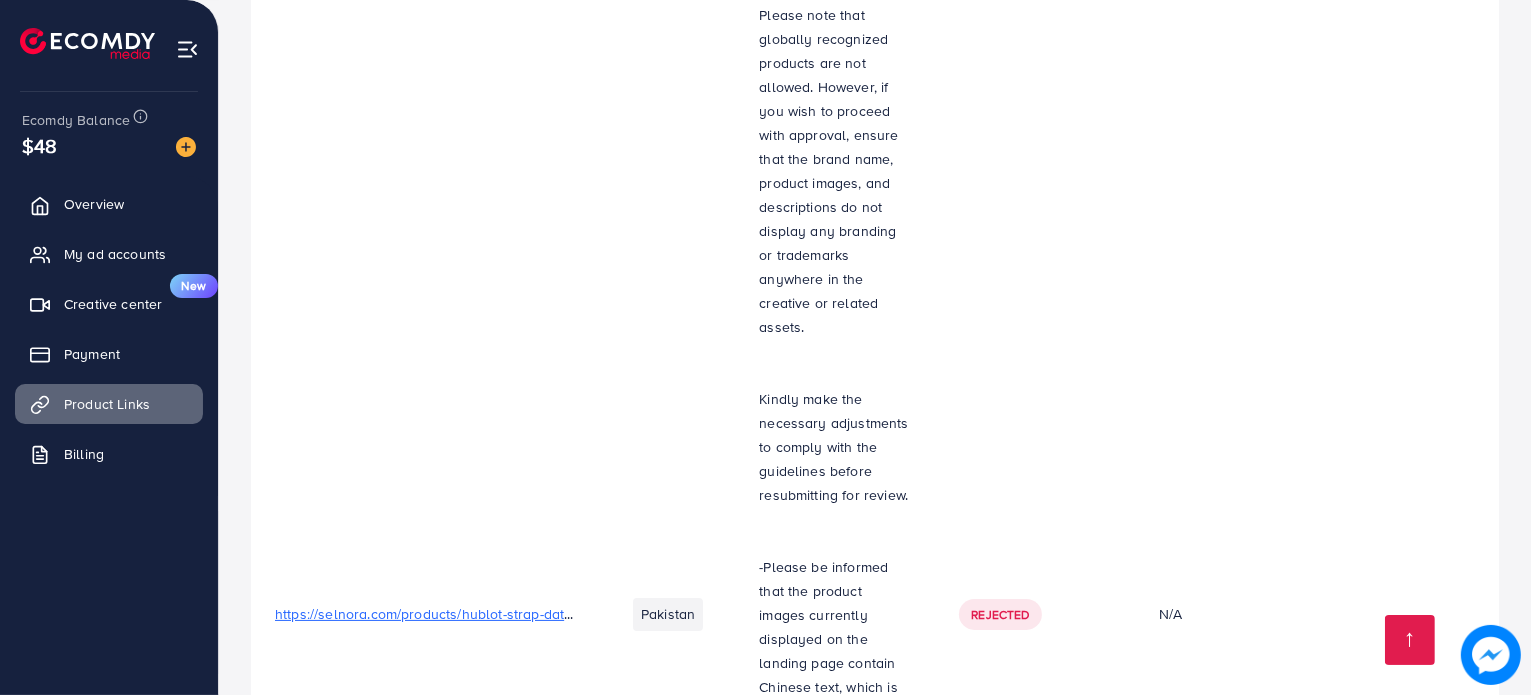 scroll, scrollTop: 0, scrollLeft: 0, axis: both 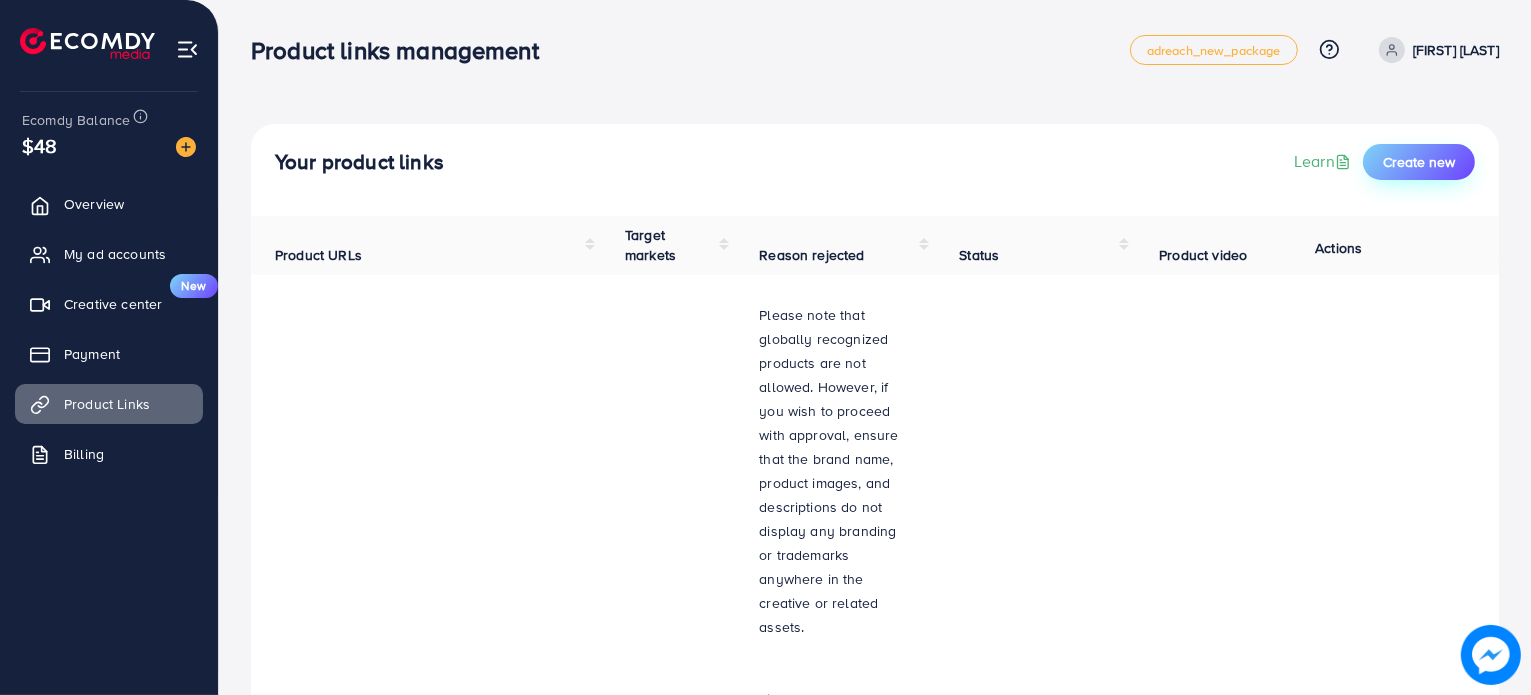 click on "Create new" at bounding box center [1419, 162] 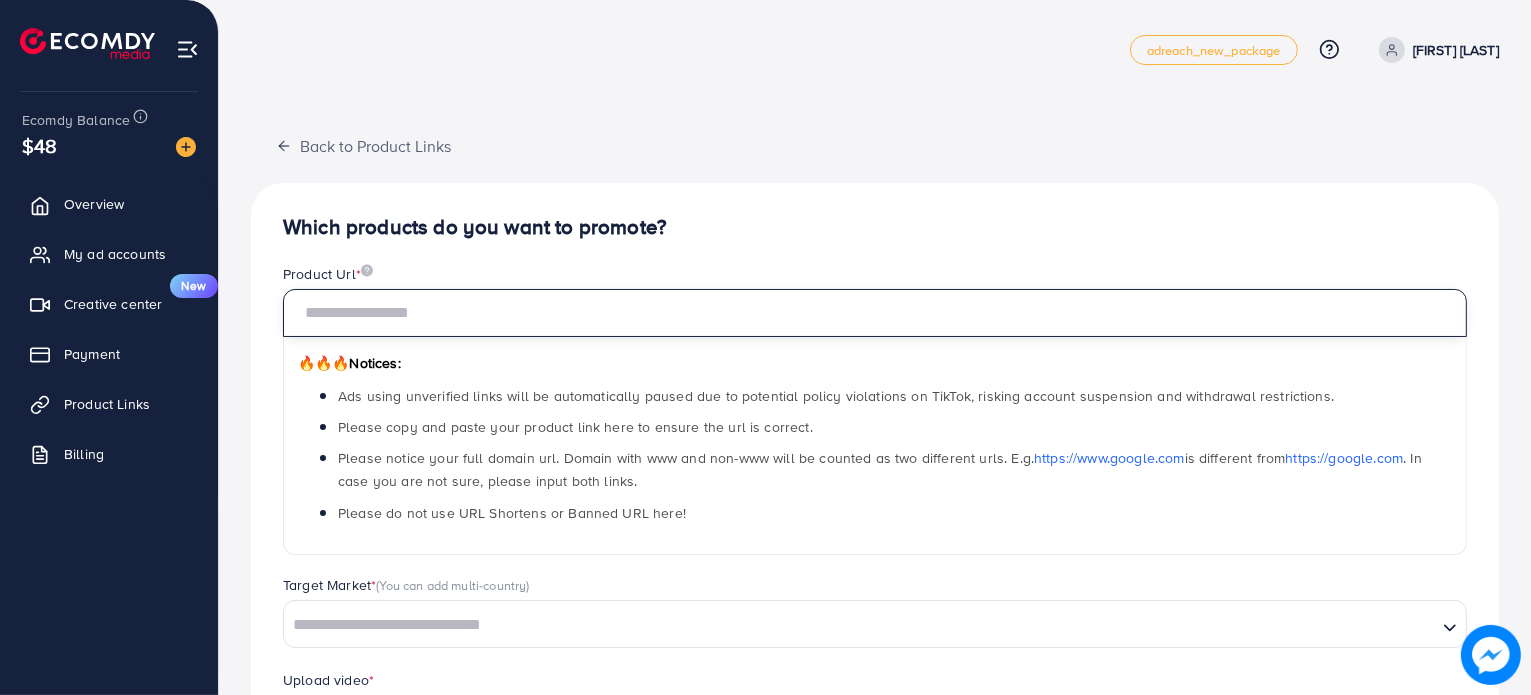 click at bounding box center [875, 313] 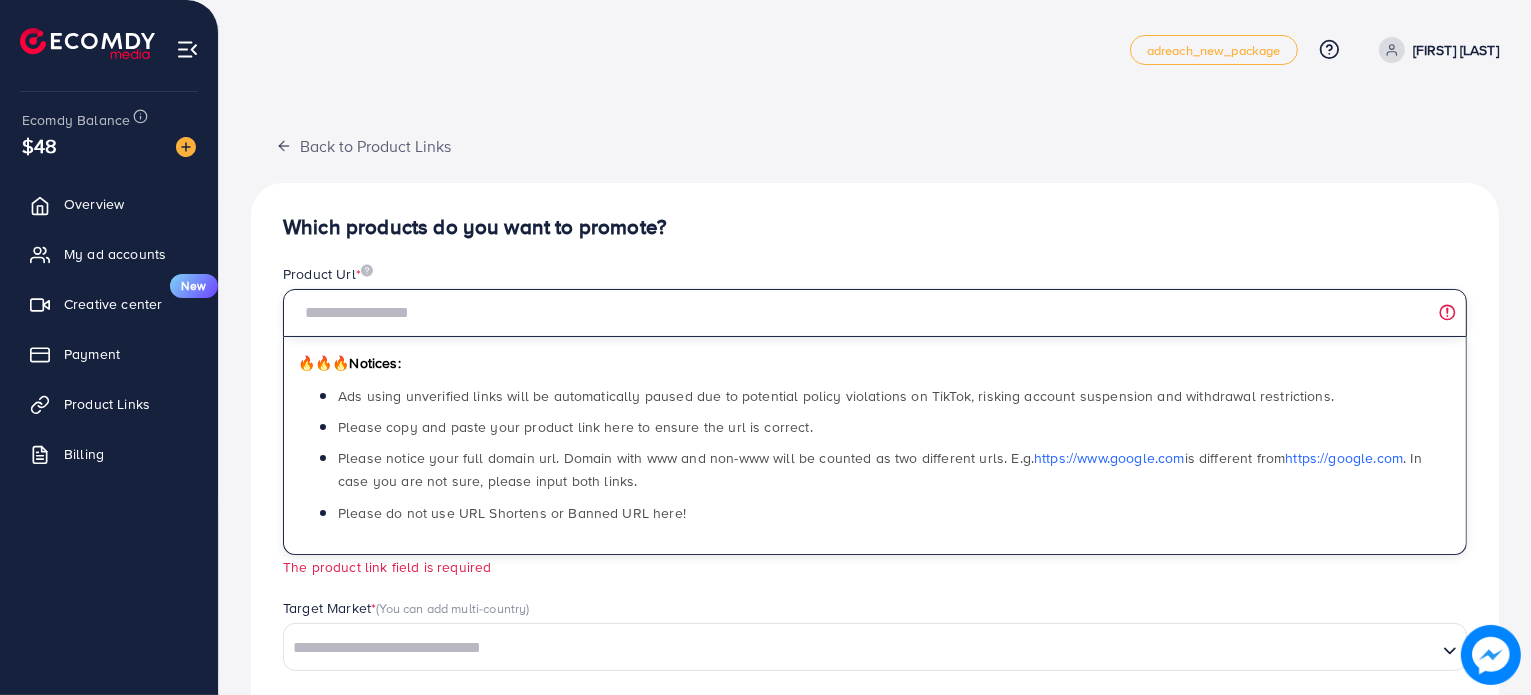 click at bounding box center [875, 313] 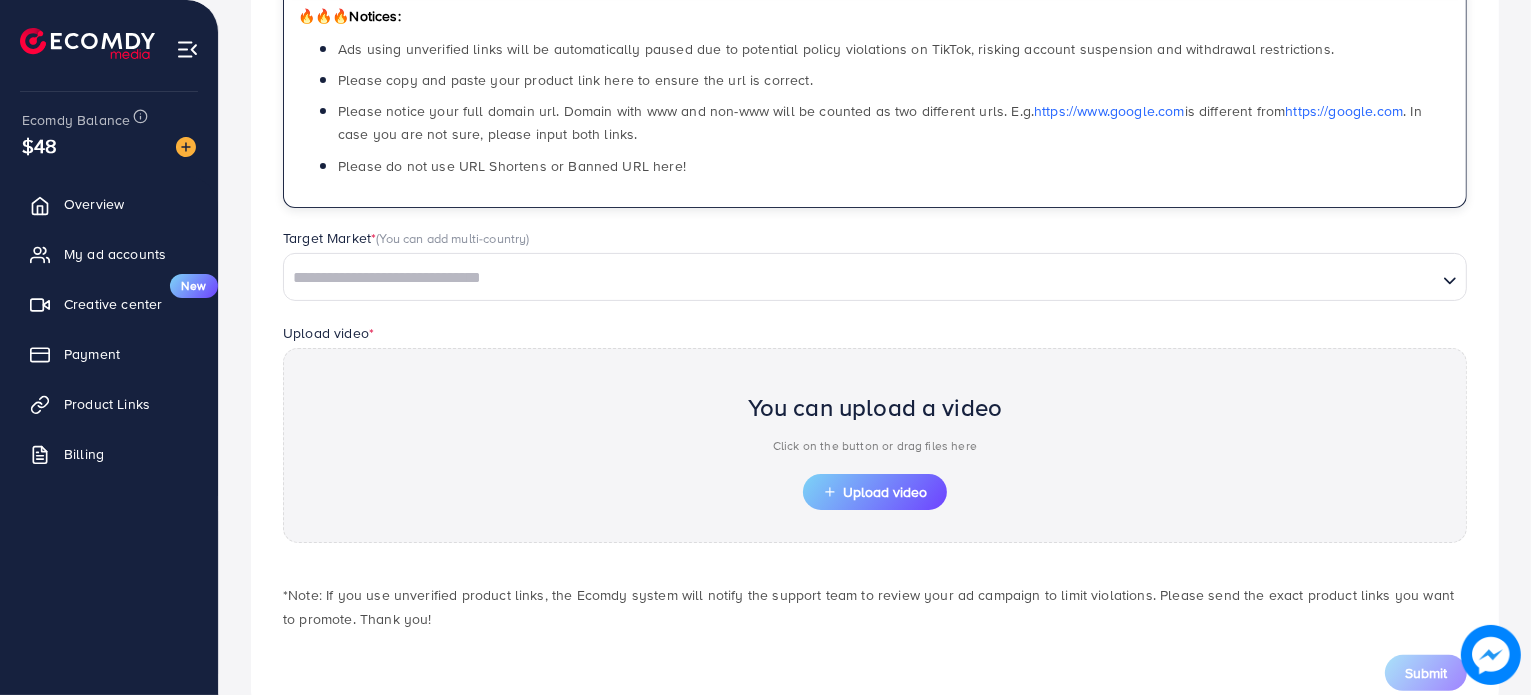 scroll, scrollTop: 359, scrollLeft: 0, axis: vertical 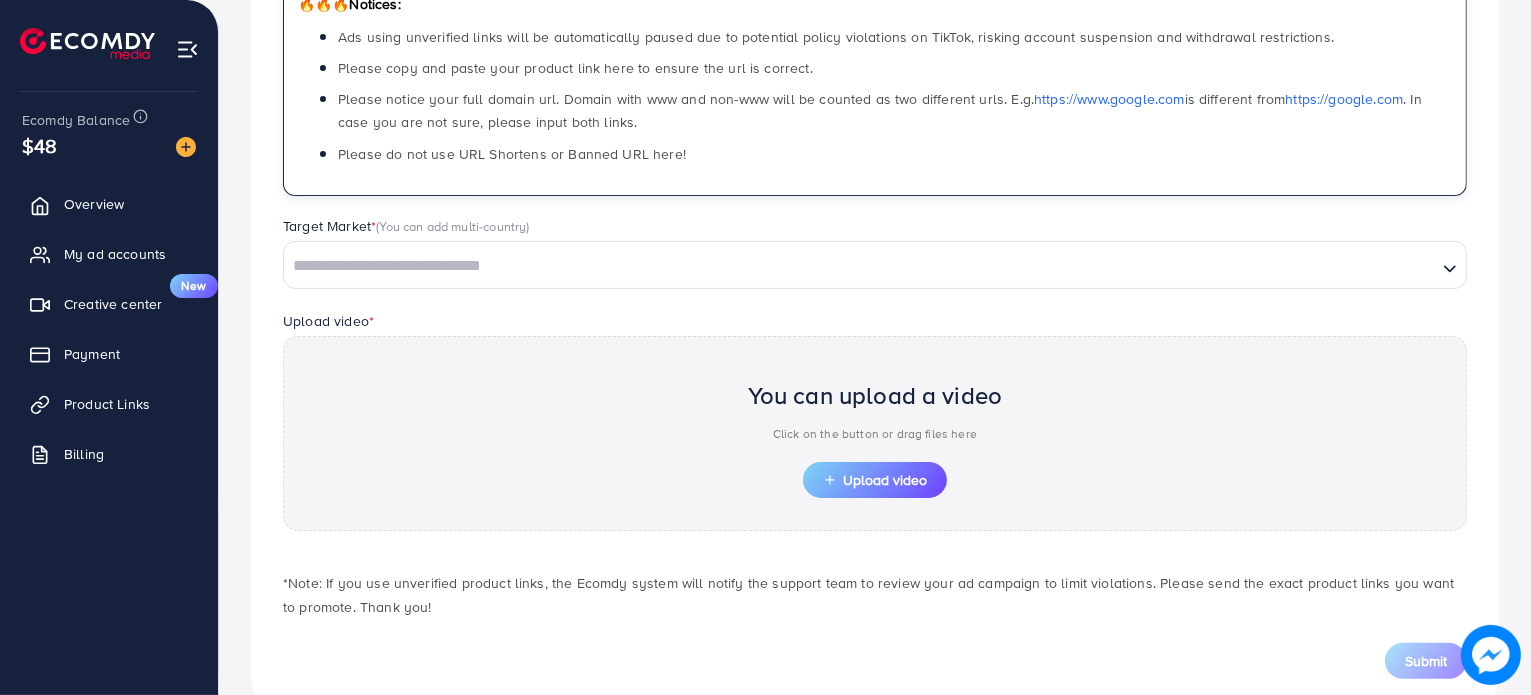 type on "**********" 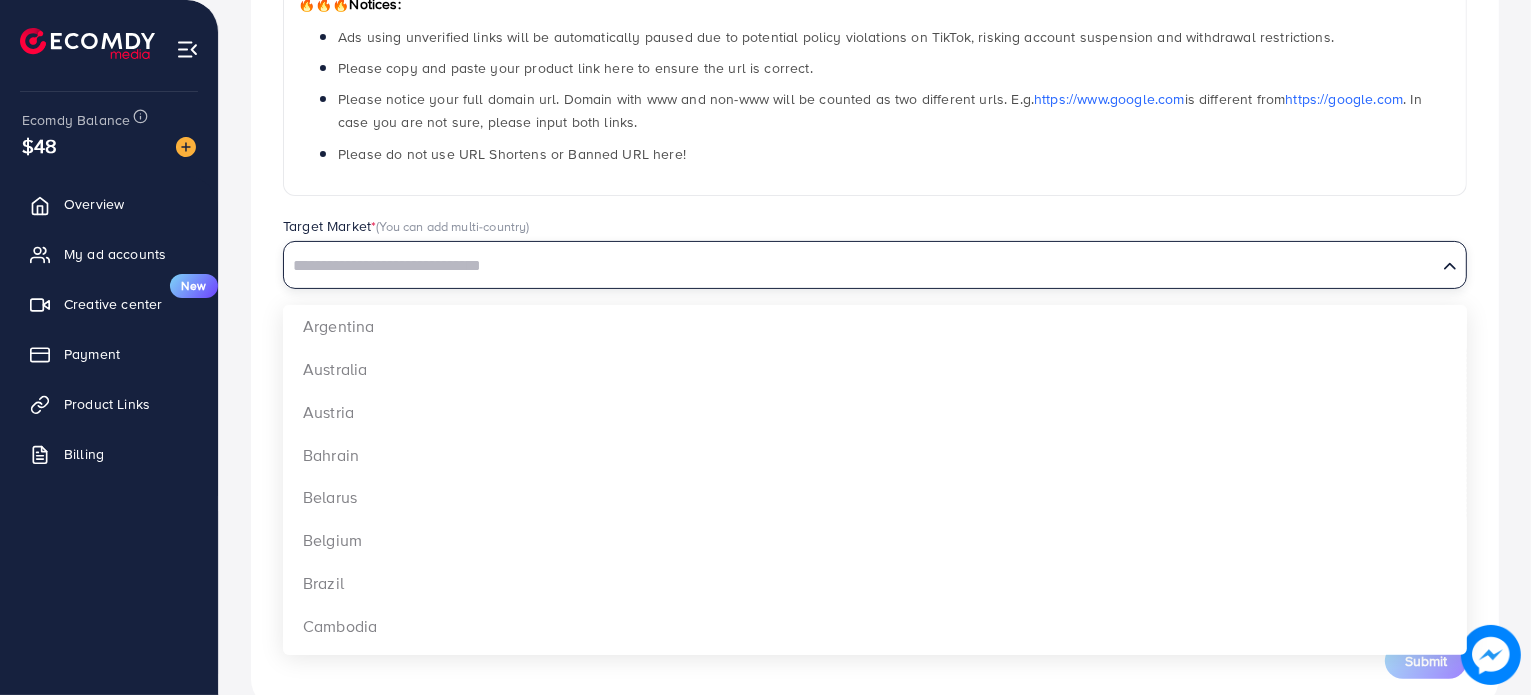 click at bounding box center [860, 266] 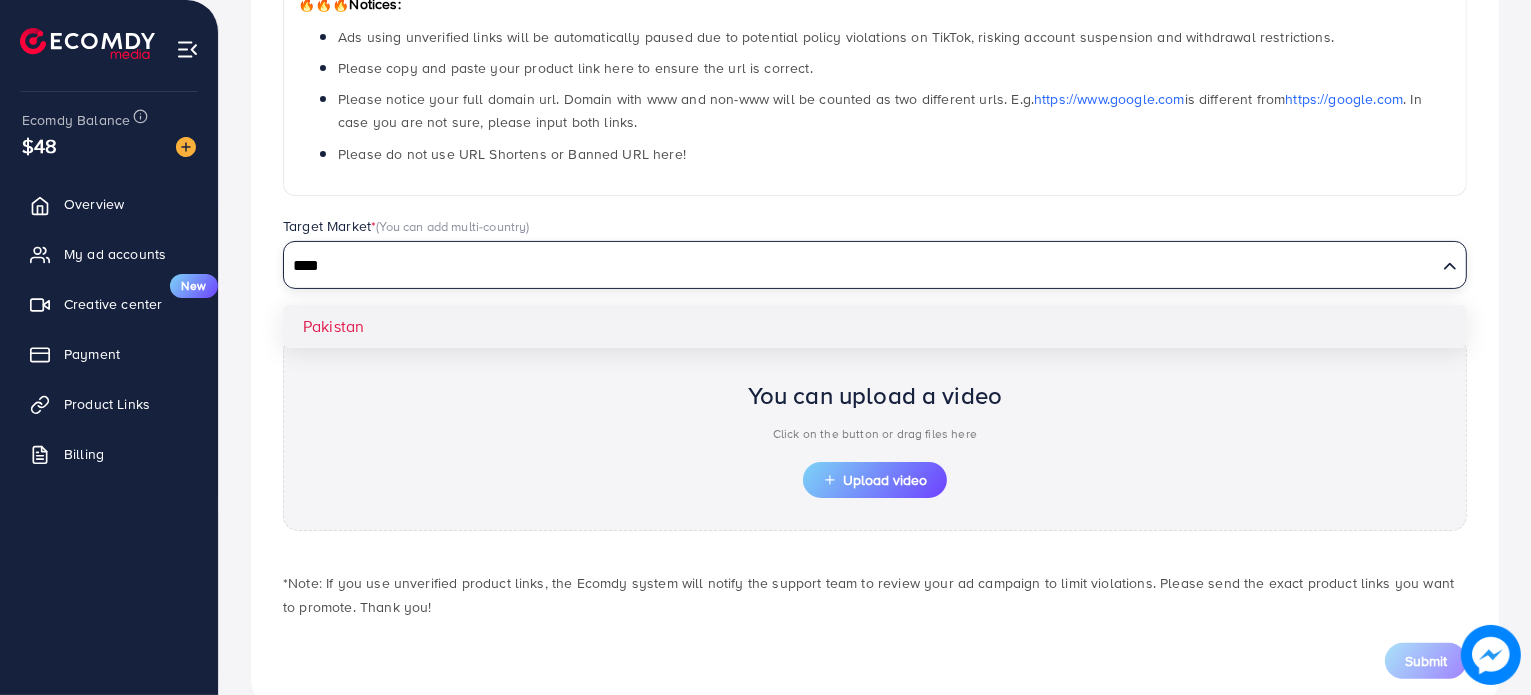type on "****" 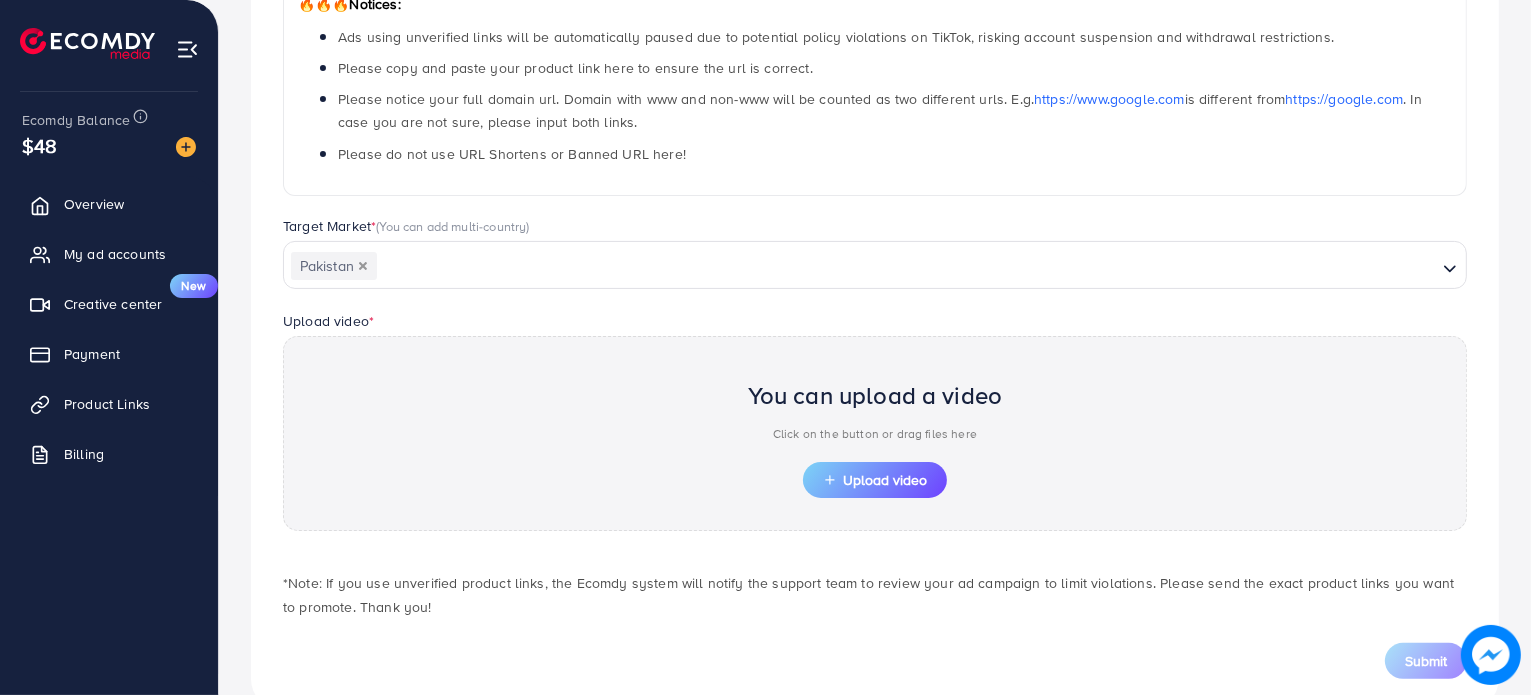 scroll, scrollTop: 405, scrollLeft: 0, axis: vertical 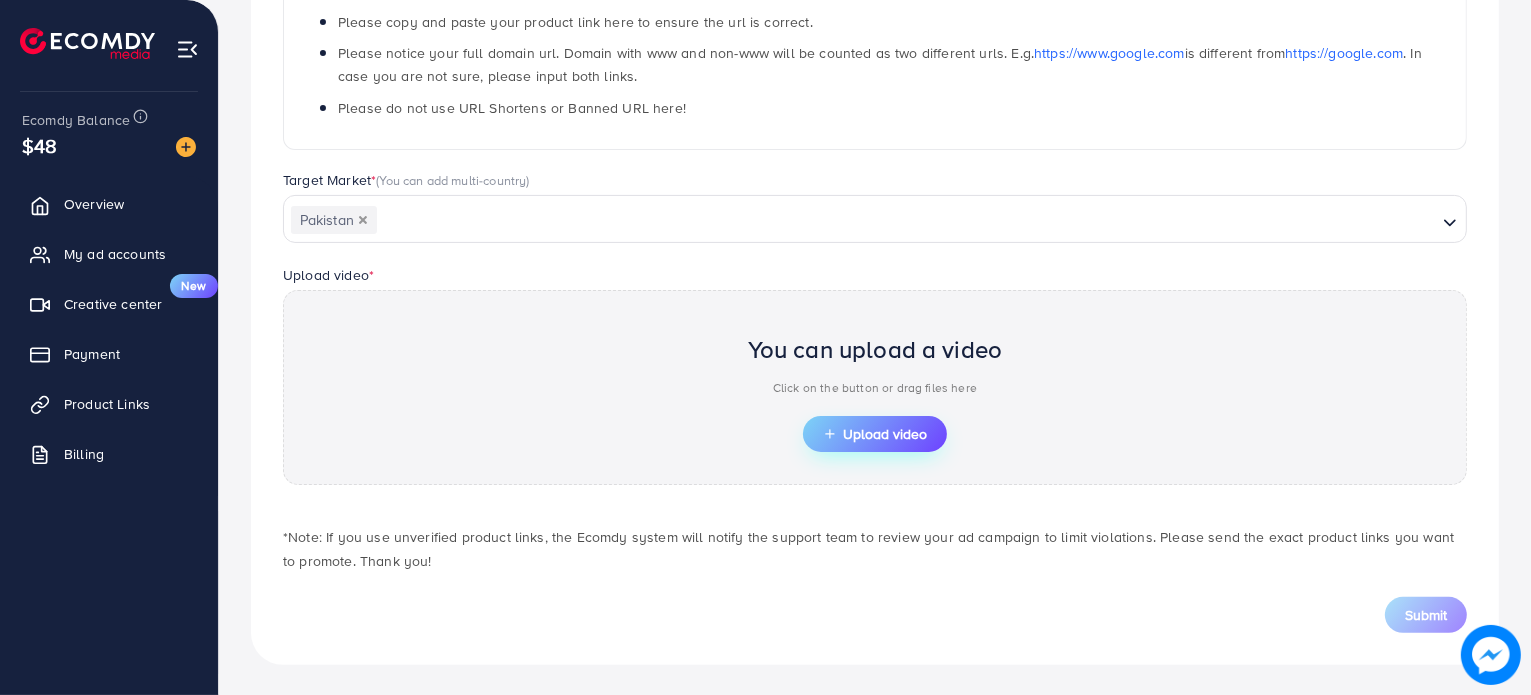 click 